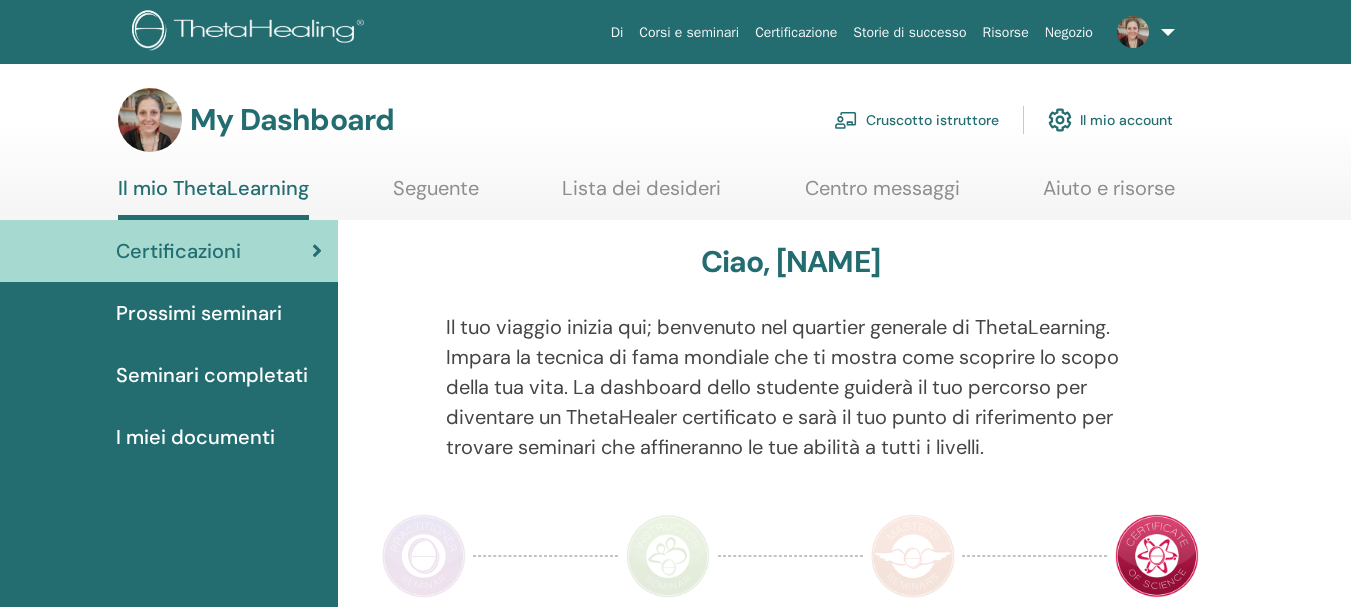 scroll, scrollTop: 0, scrollLeft: 0, axis: both 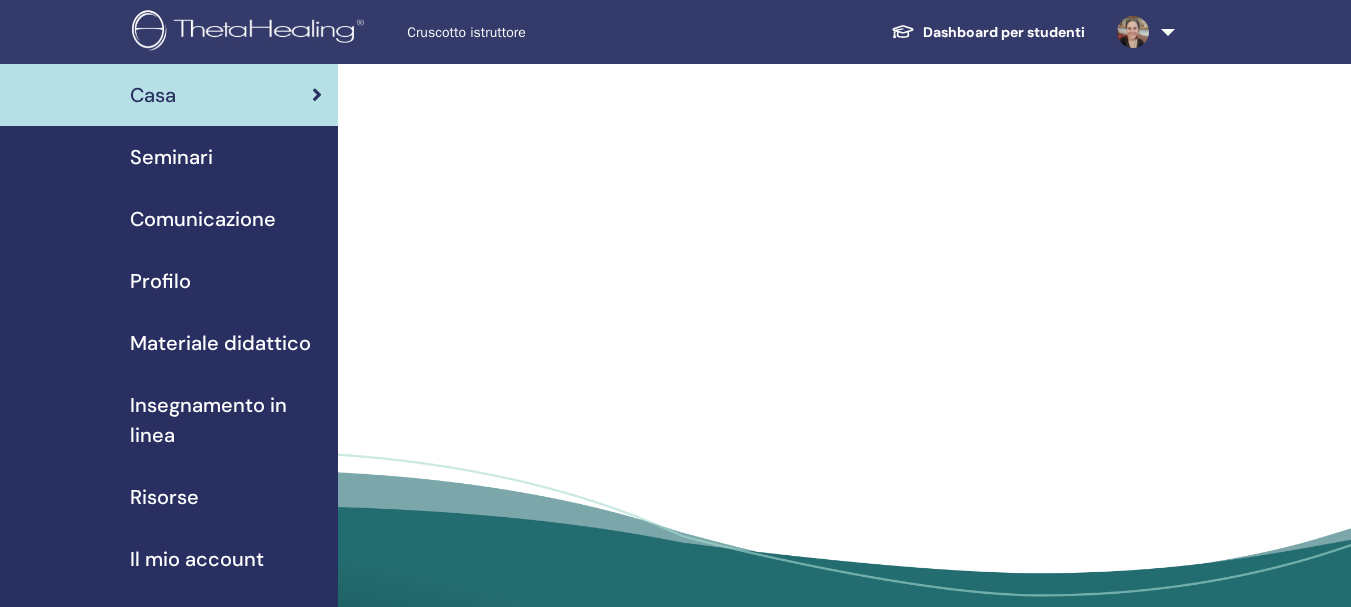 click on "Seminari" at bounding box center (169, 157) 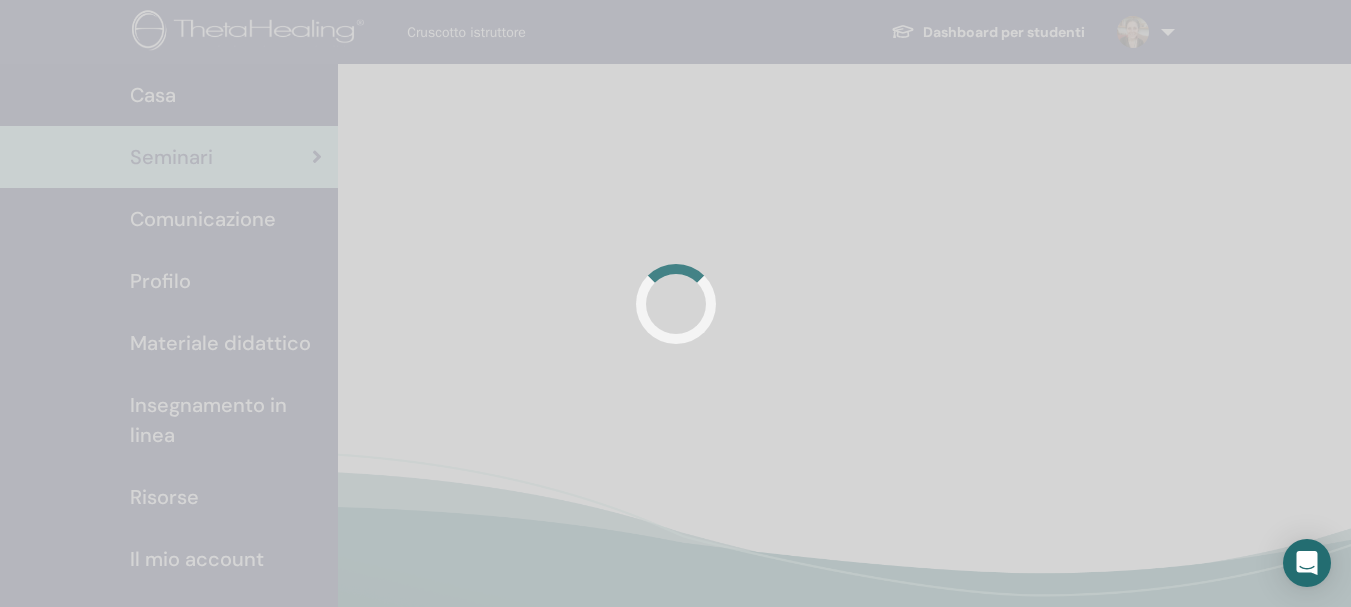 scroll, scrollTop: 0, scrollLeft: 0, axis: both 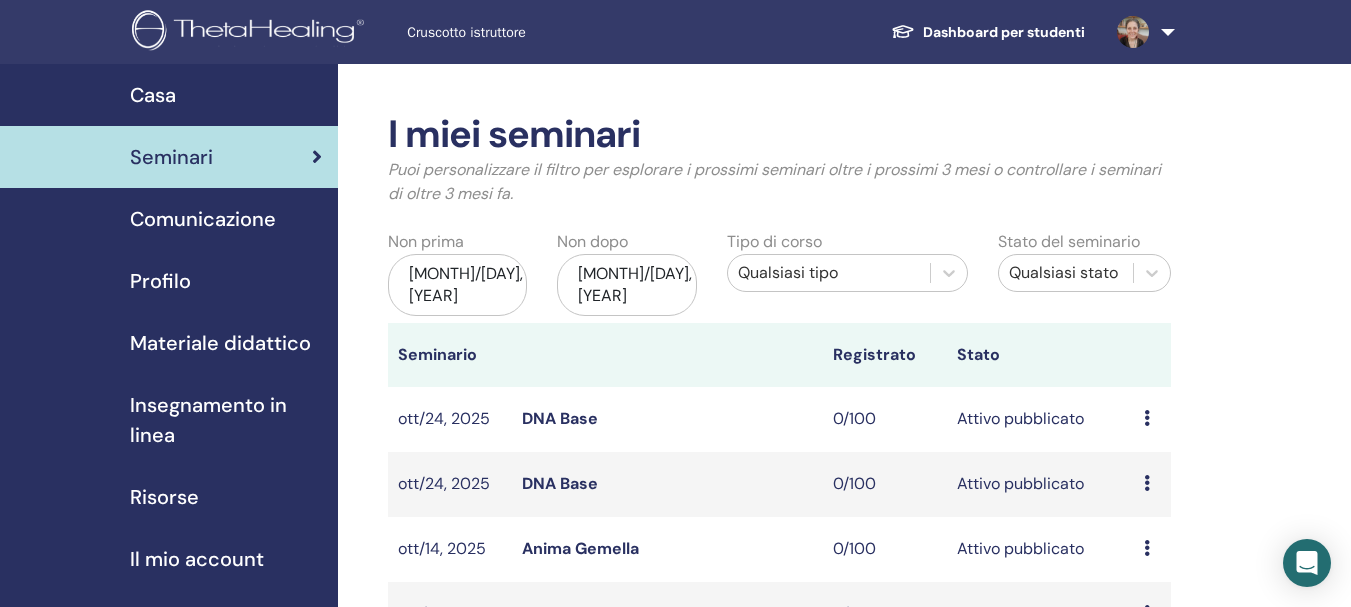 click on "Anima Gemella" at bounding box center (580, 548) 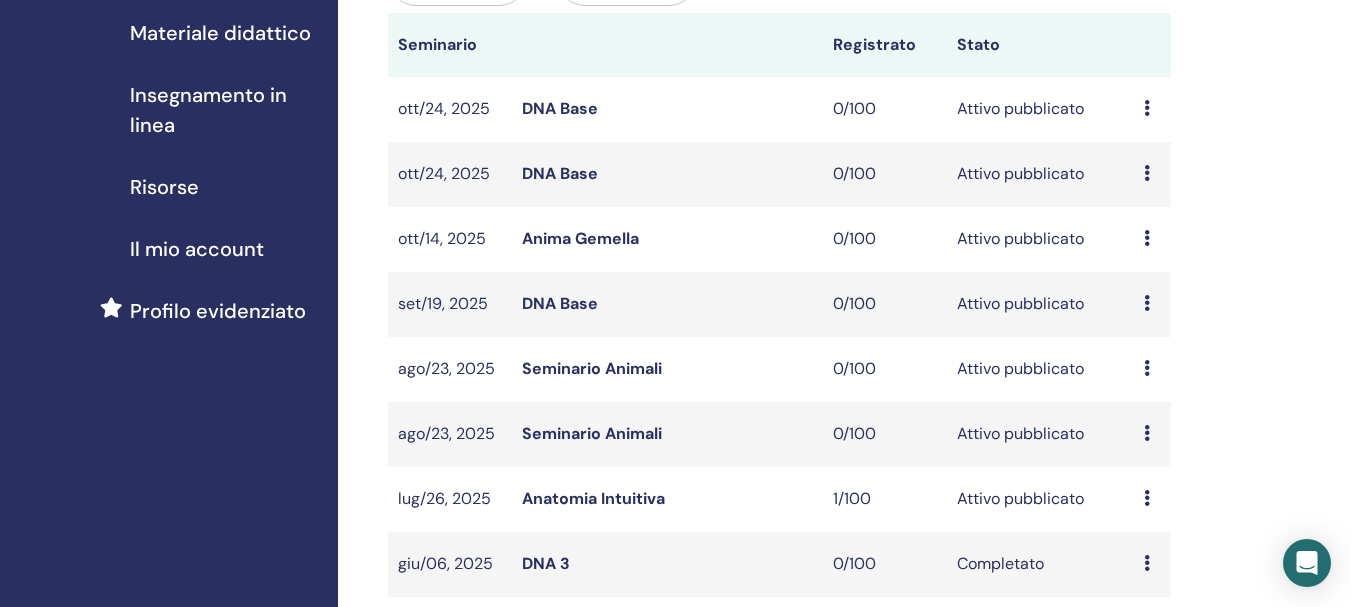 scroll, scrollTop: 313, scrollLeft: 0, axis: vertical 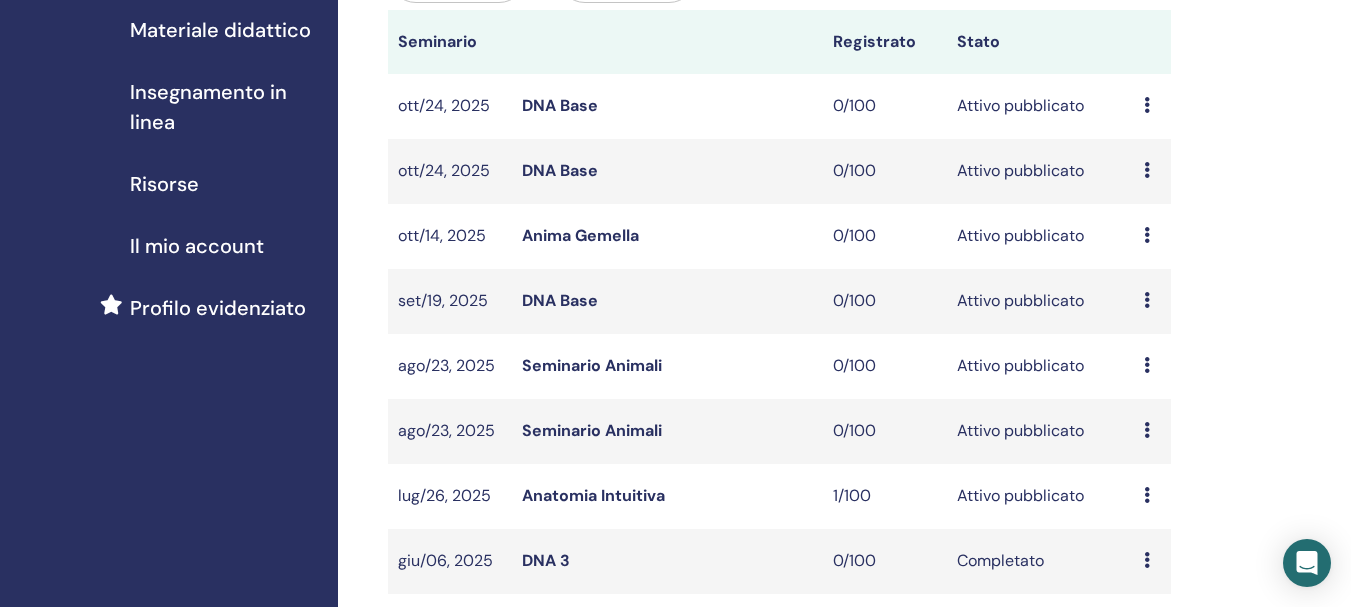 click on "Anteprima Modificare Partecipanti Annulla" at bounding box center (1152, 236) 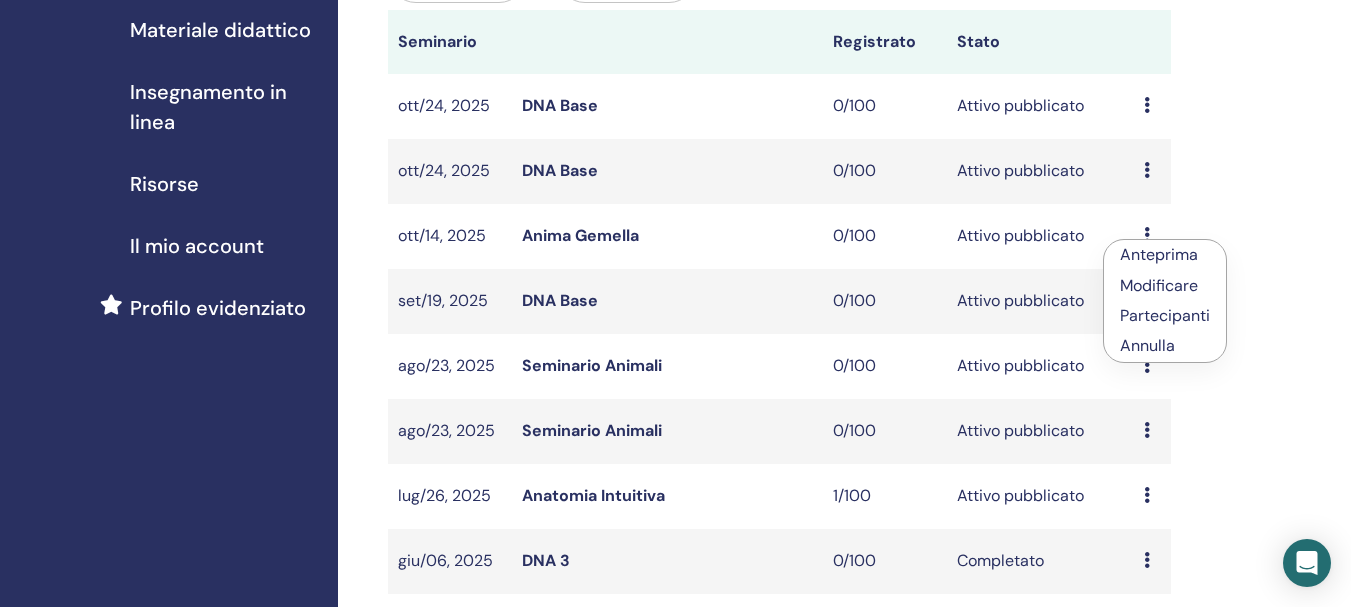 click on "Anteprima" at bounding box center (1159, 254) 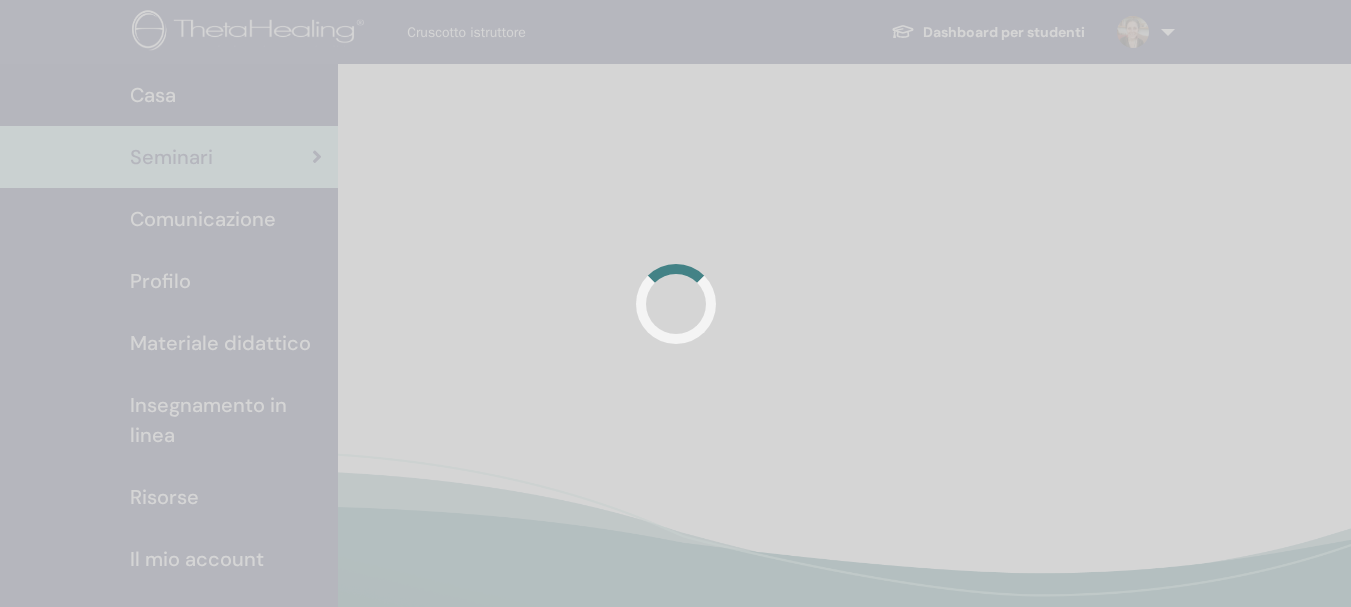 scroll, scrollTop: 0, scrollLeft: 0, axis: both 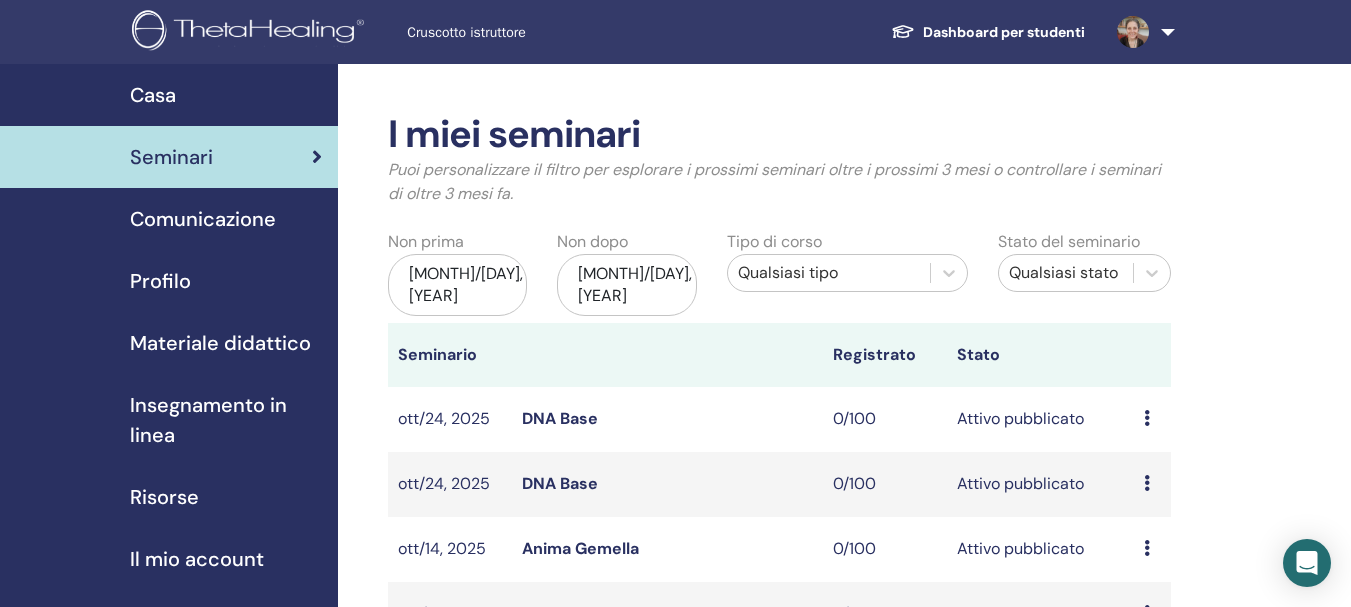 click at bounding box center (1133, 32) 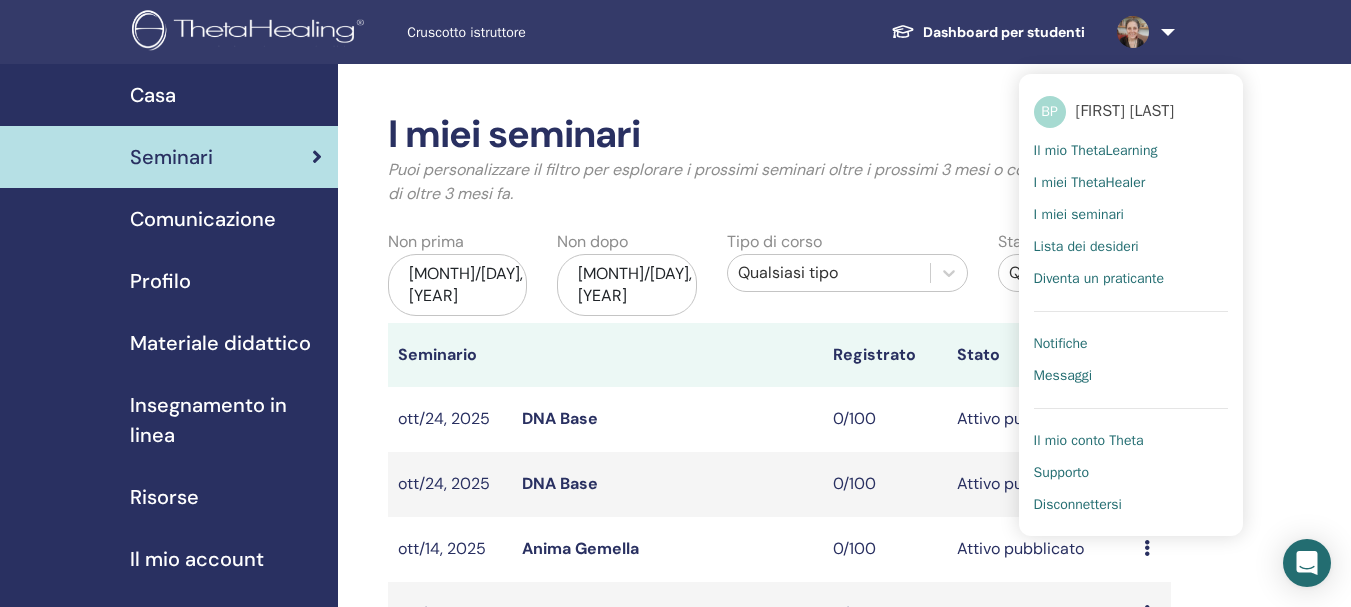 click on "[FIRST] [LAST]" at bounding box center (1125, 111) 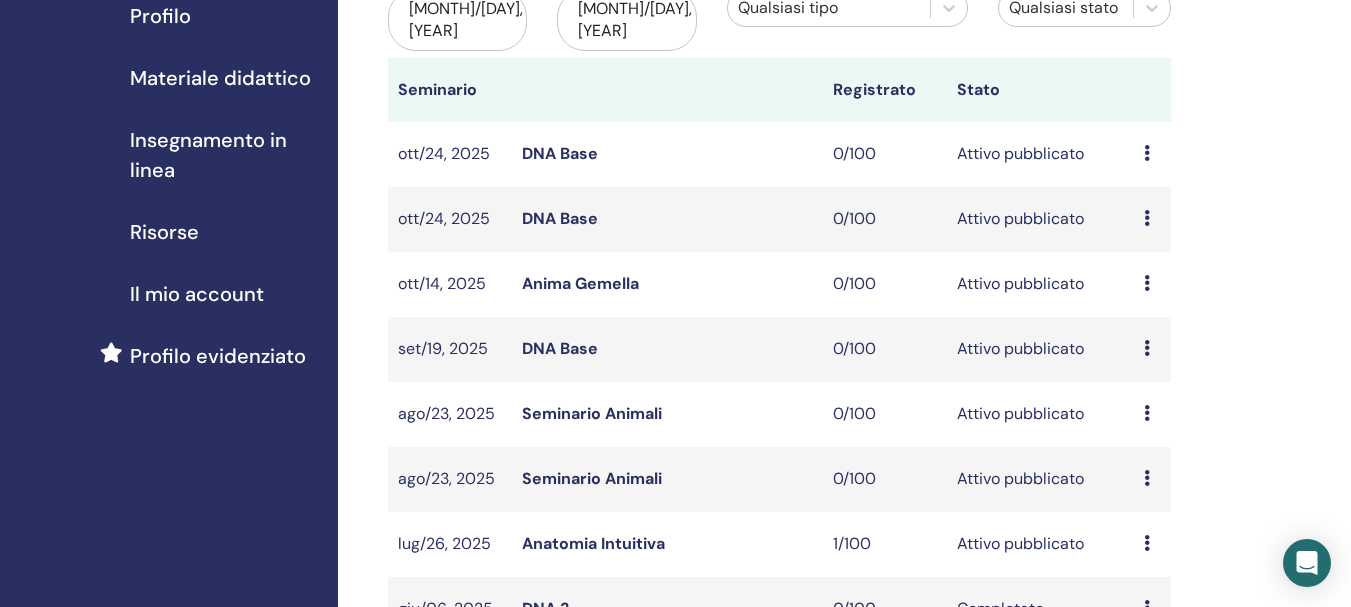 scroll, scrollTop: 261, scrollLeft: 0, axis: vertical 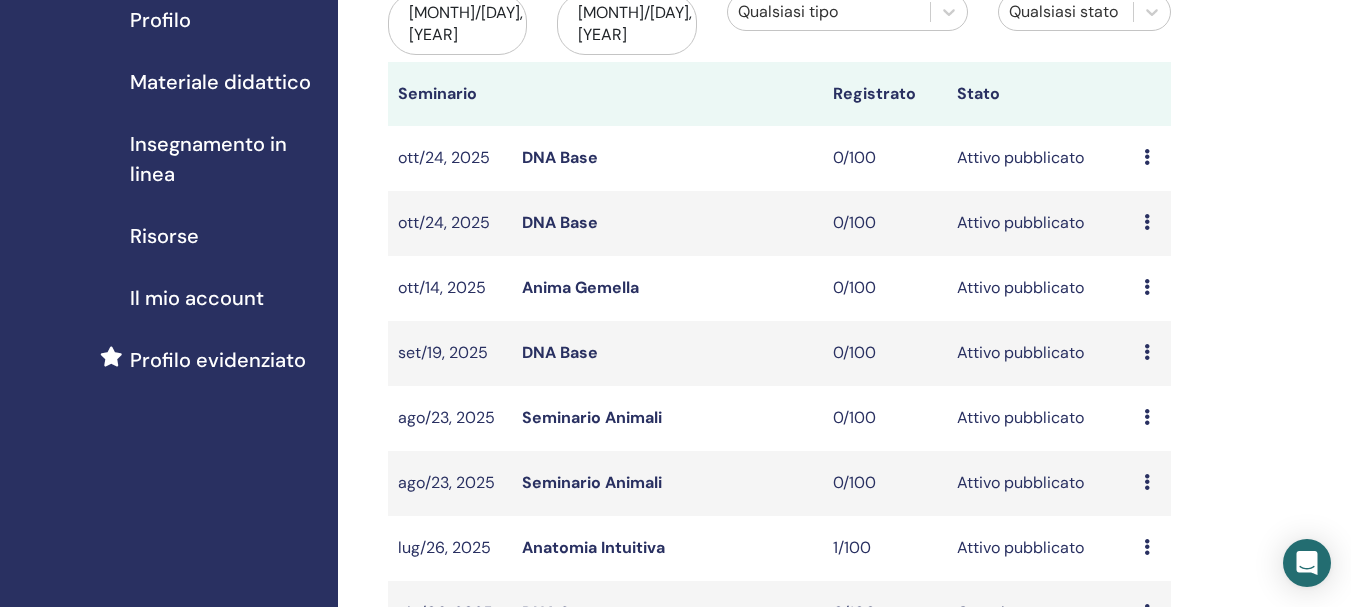 click on "DNA Base" at bounding box center (560, 157) 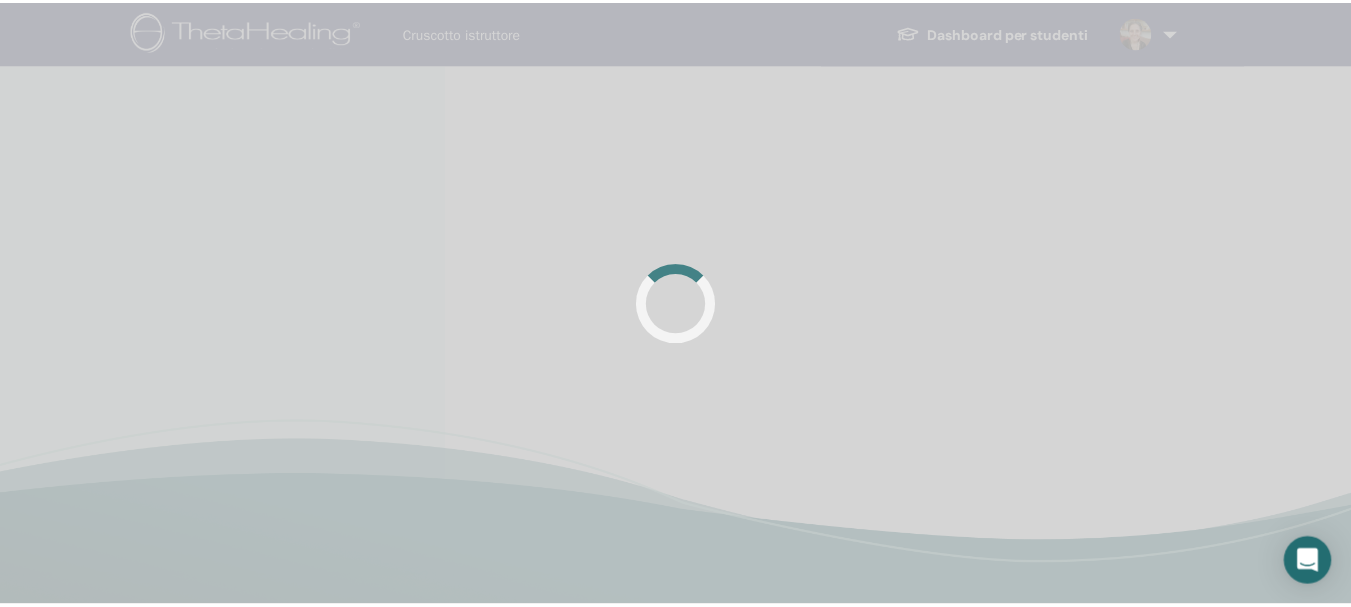 scroll, scrollTop: 0, scrollLeft: 0, axis: both 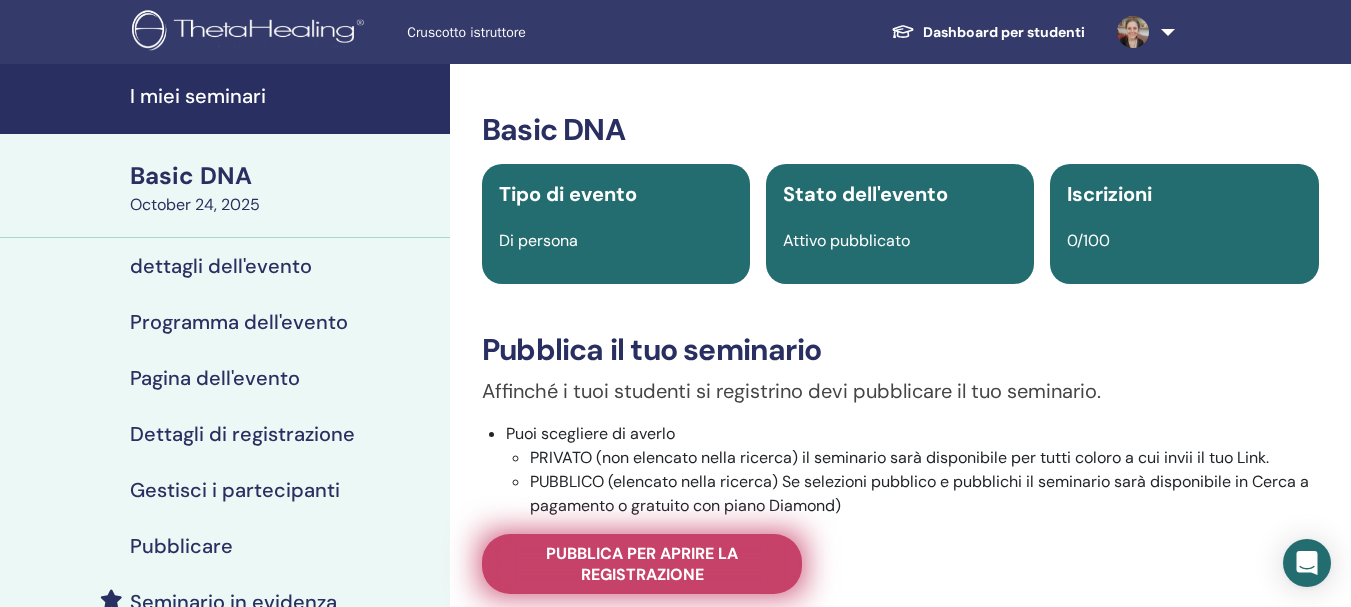 click on "Pubblica per aprire la registrazione" at bounding box center (642, 564) 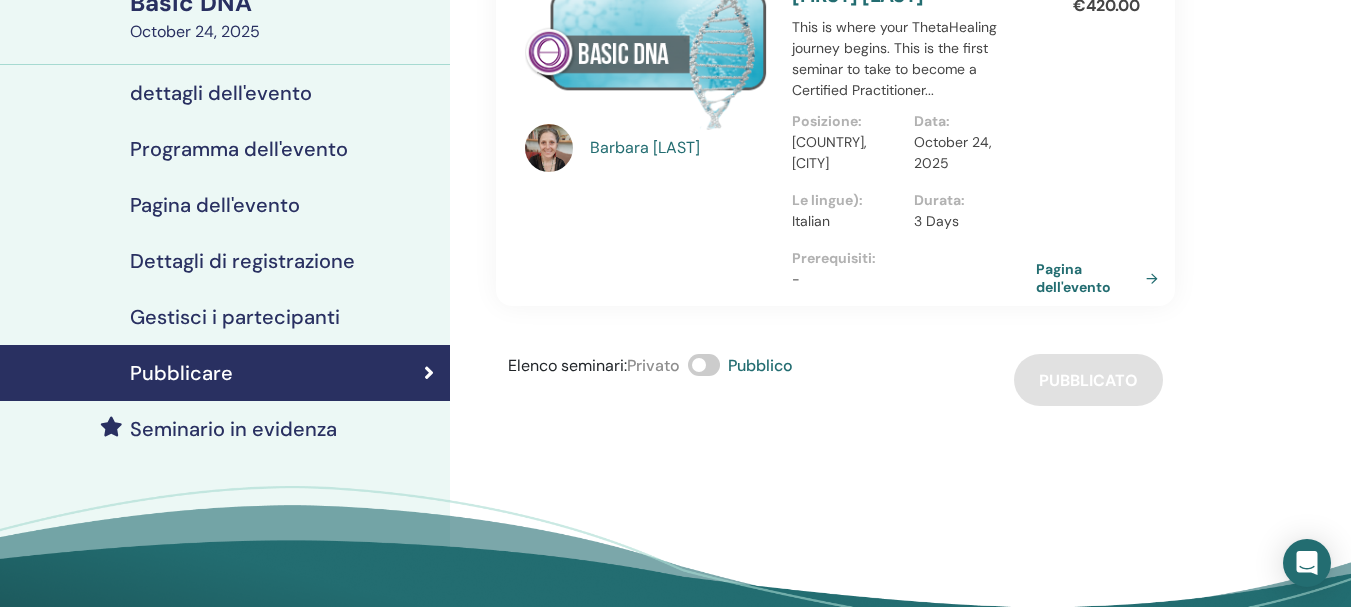 scroll, scrollTop: 0, scrollLeft: 0, axis: both 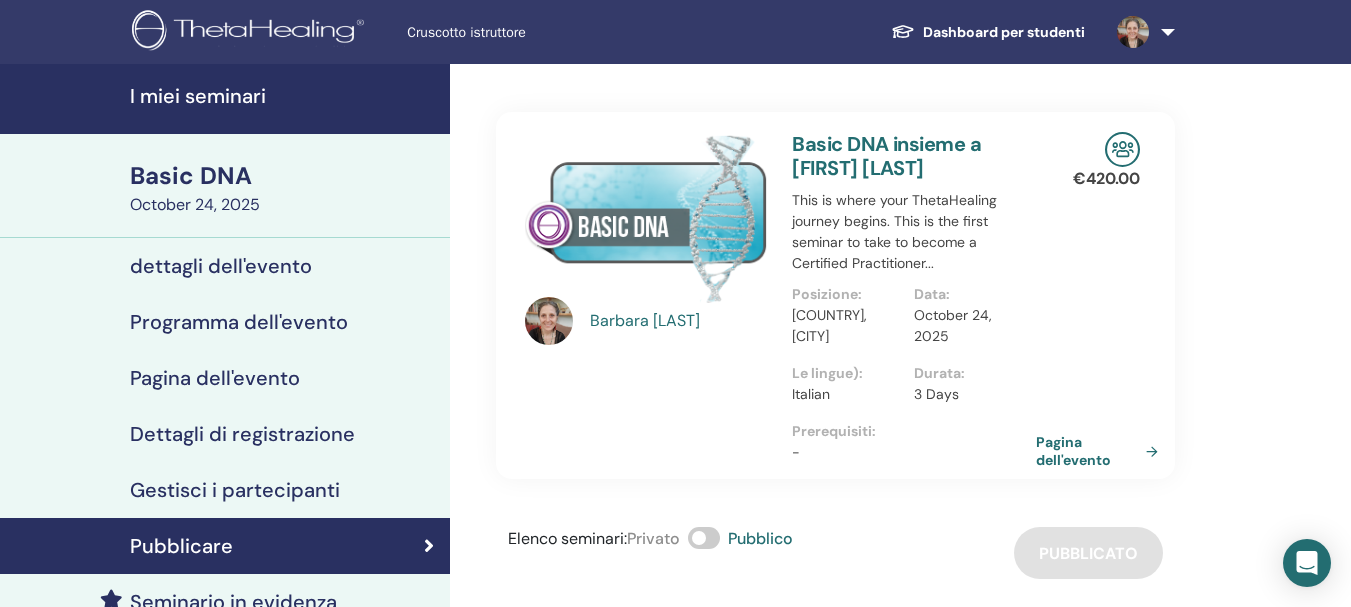 click on "Barbara   Pillon" at bounding box center [681, 321] 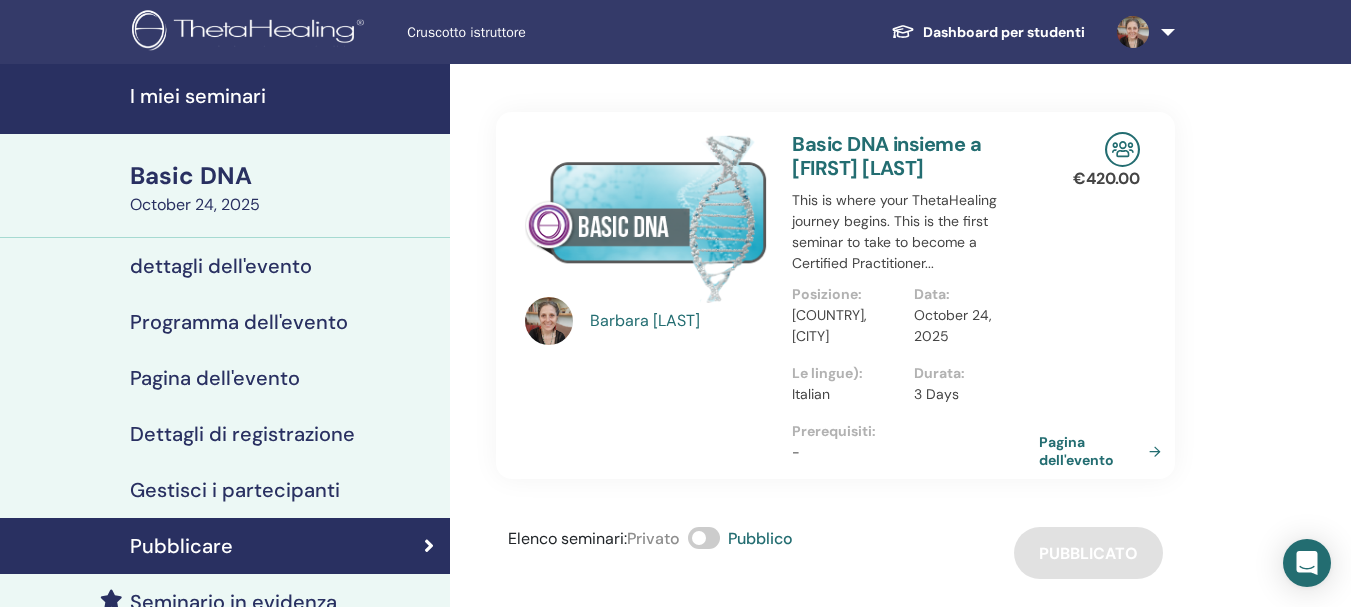 click on "Pagina dell'evento" at bounding box center (1104, 451) 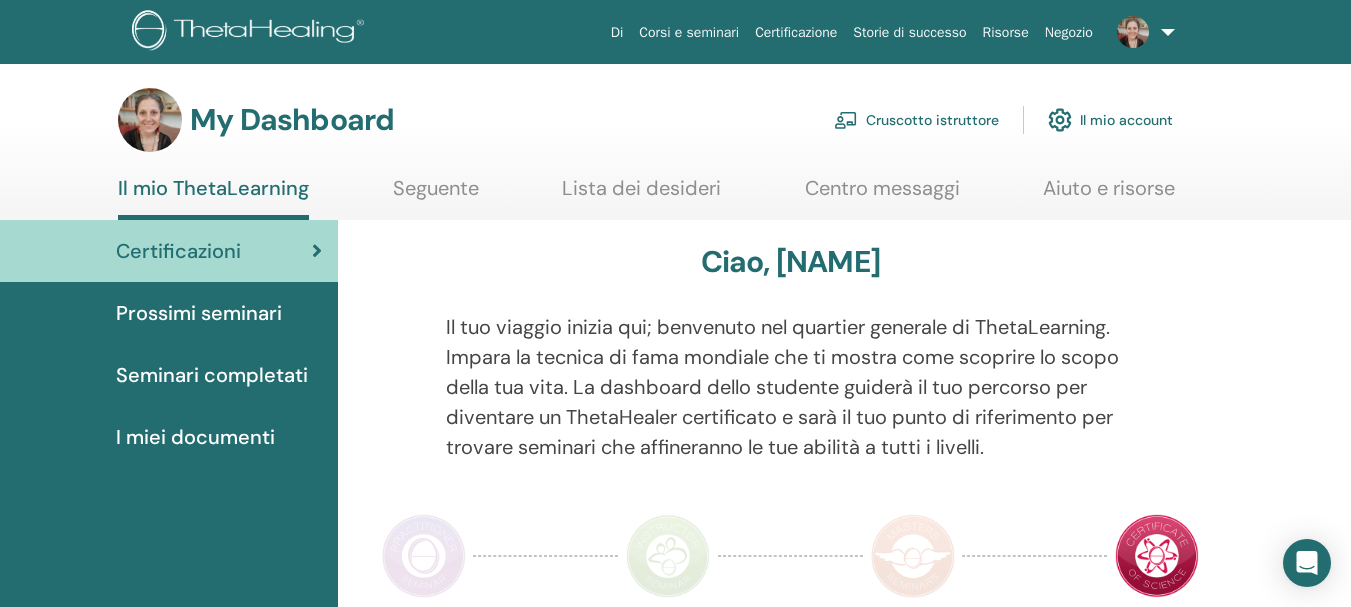 scroll, scrollTop: 0, scrollLeft: 0, axis: both 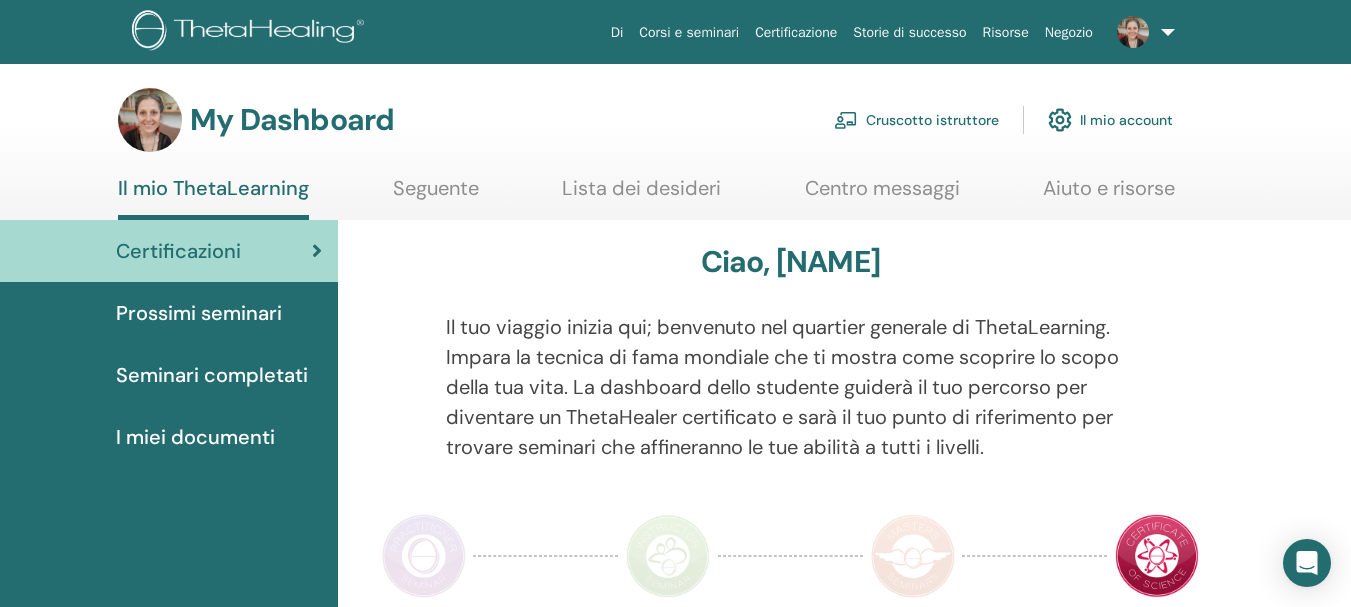 click on "Cruscotto istruttore" at bounding box center (916, 120) 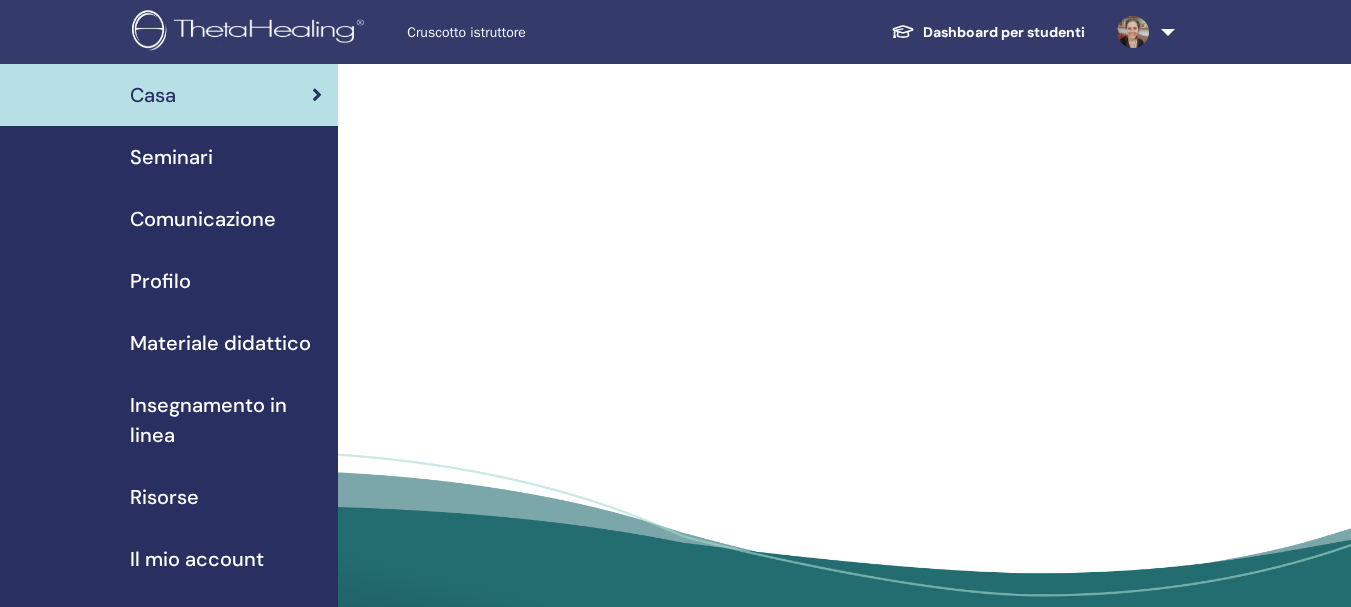 scroll, scrollTop: 0, scrollLeft: 0, axis: both 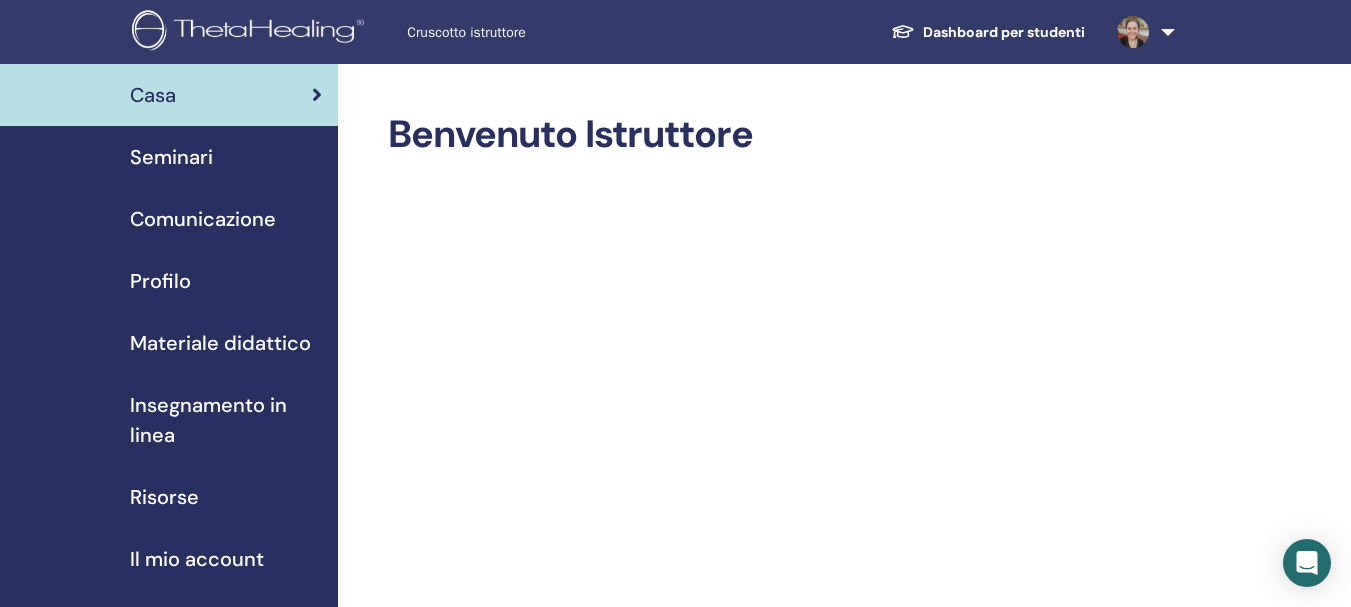 click on "Seminari" at bounding box center (171, 157) 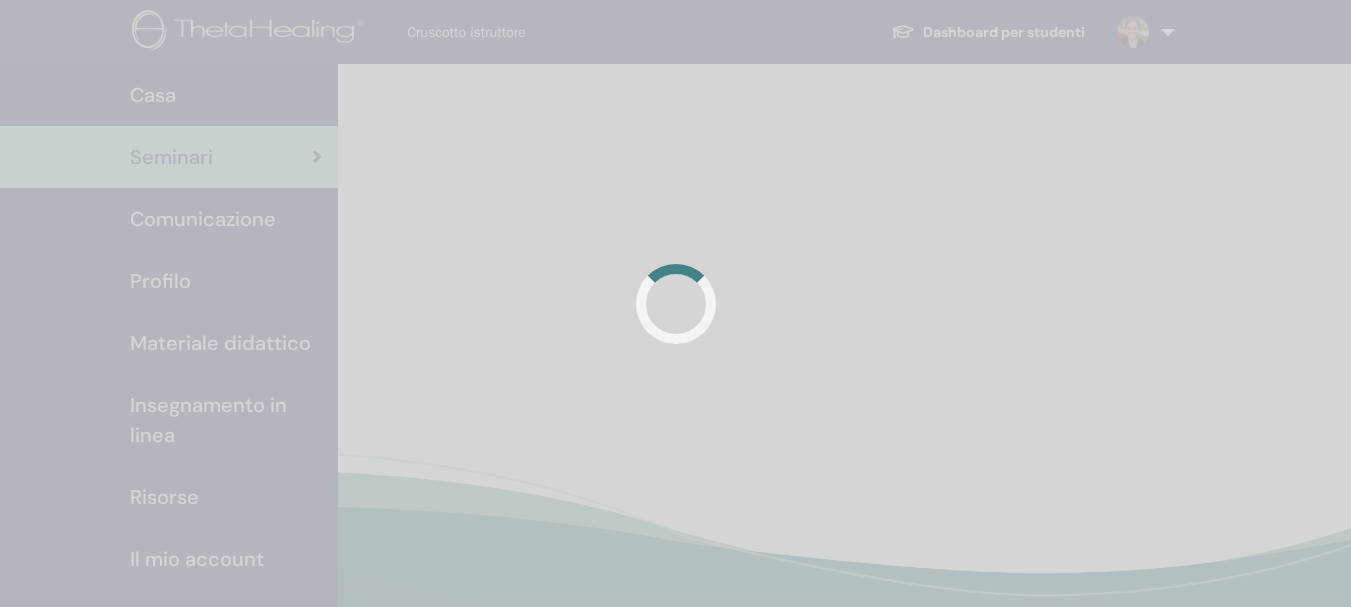 scroll, scrollTop: 0, scrollLeft: 0, axis: both 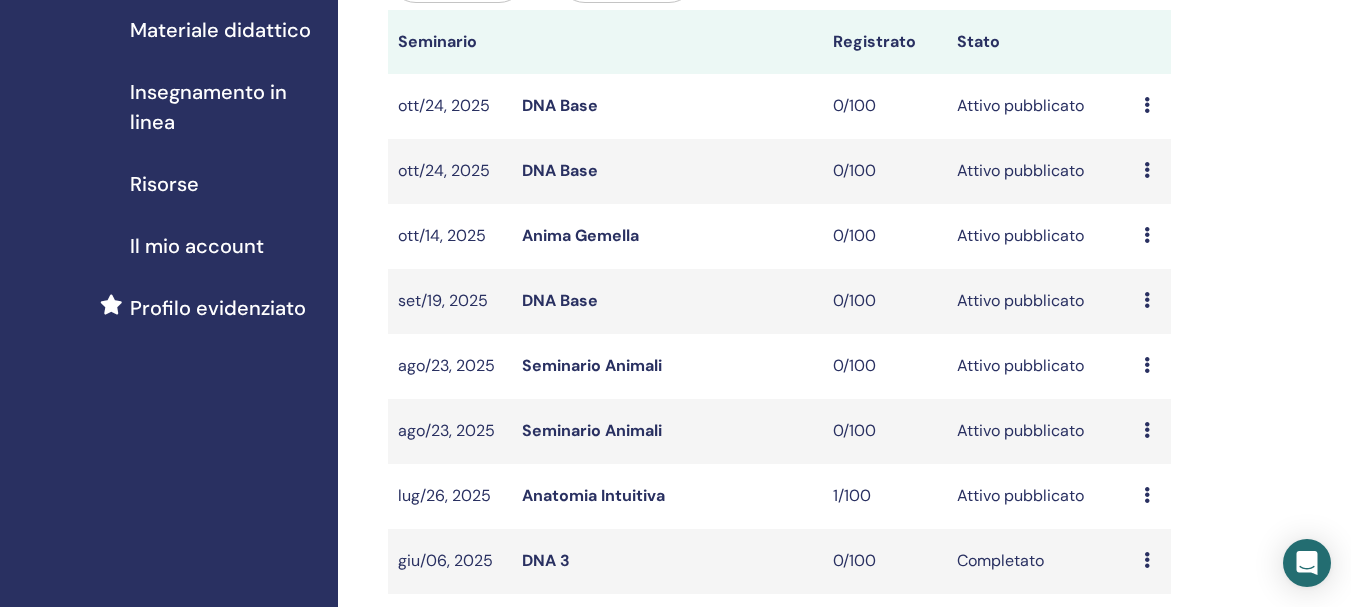 click on "Anteprima Modificare Partecipanti Annulla" at bounding box center (1152, 236) 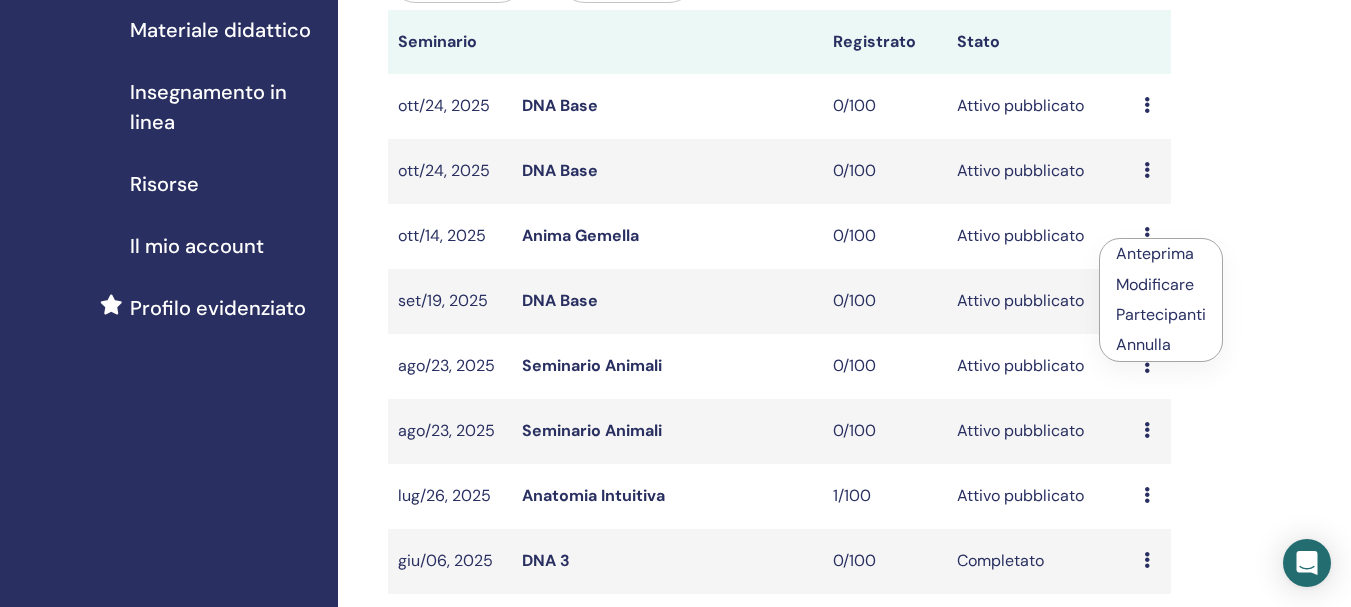 click on "Anteprima" at bounding box center [1155, 253] 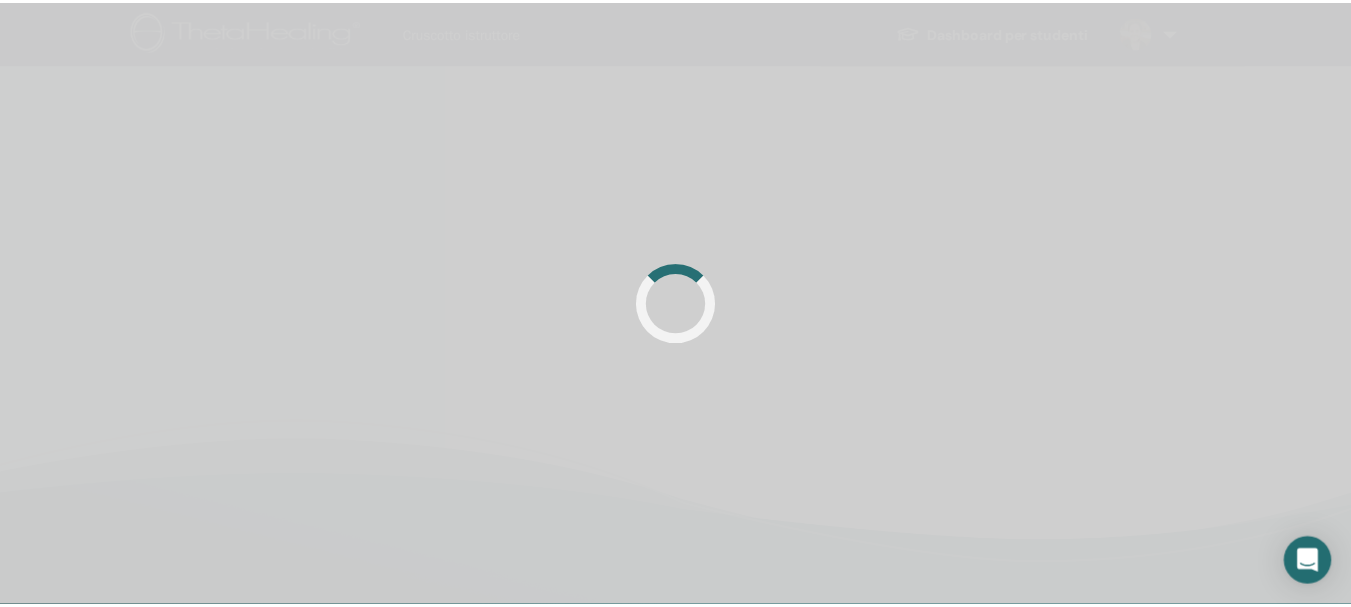 scroll, scrollTop: 0, scrollLeft: 0, axis: both 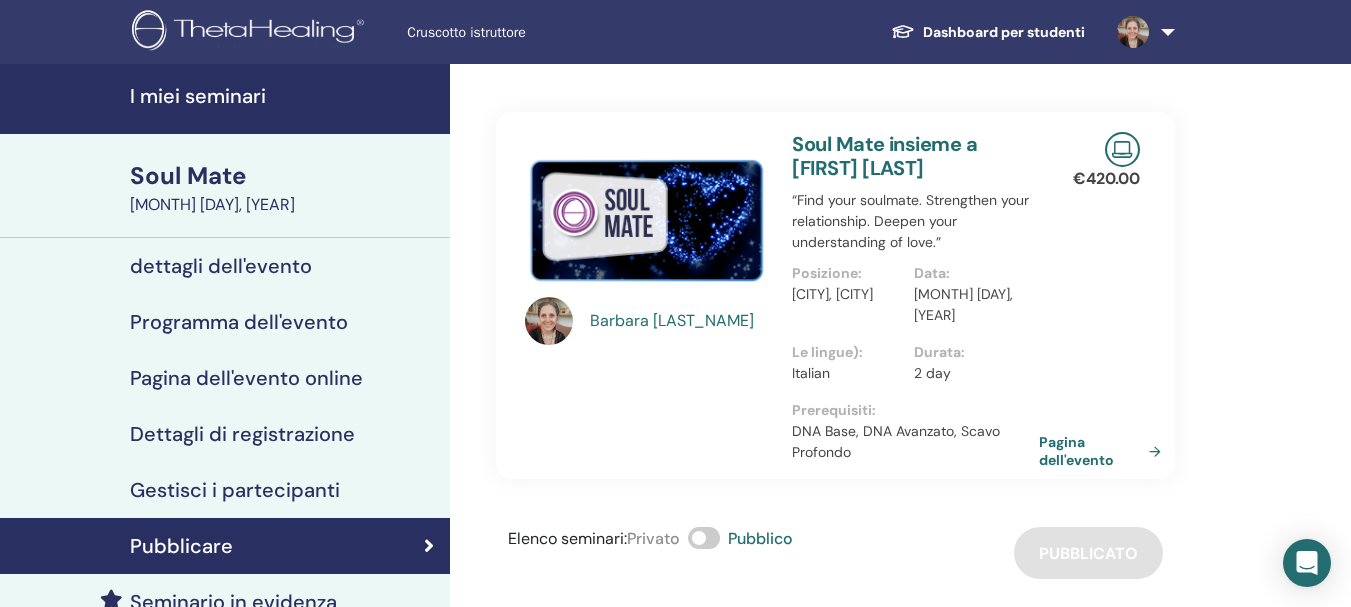 click on "Pagina dell'evento" at bounding box center (1104, 451) 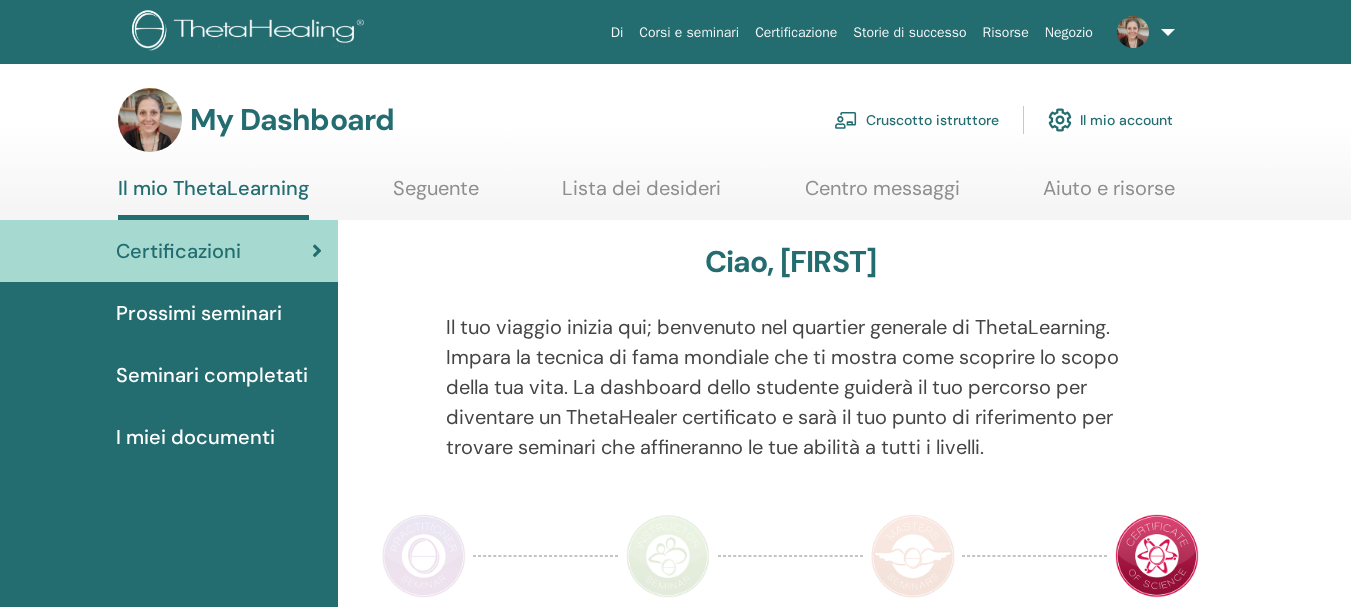 scroll, scrollTop: 0, scrollLeft: 0, axis: both 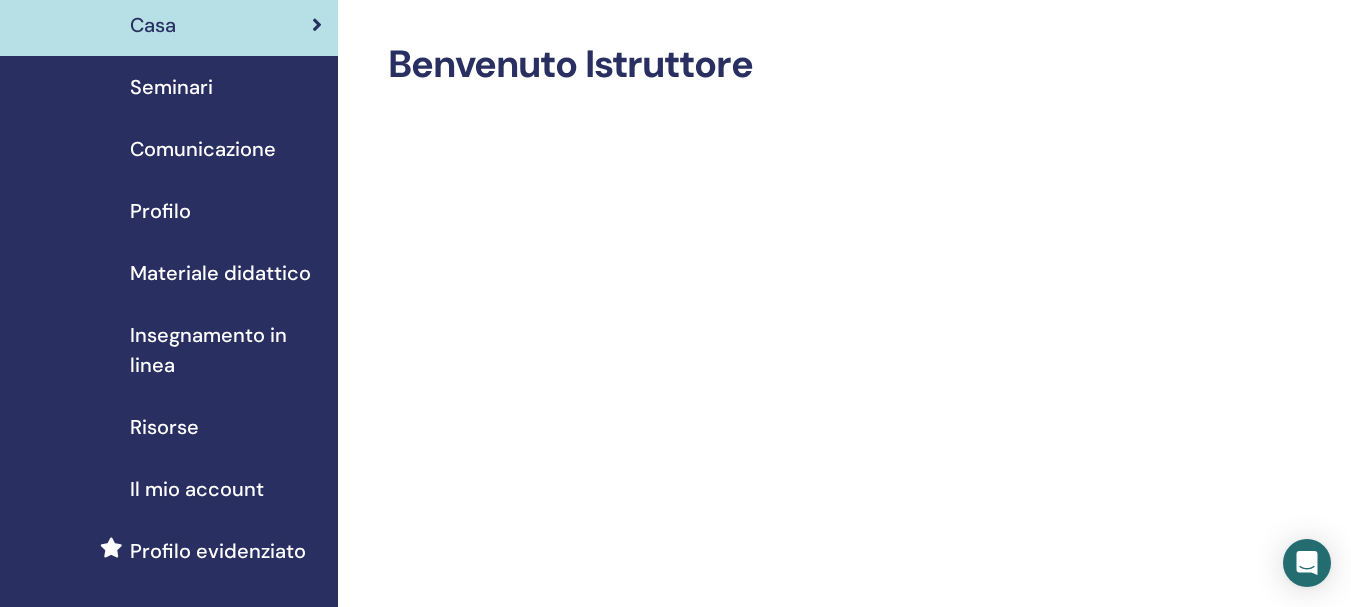 click on "Cruscotto istruttore
Dashboard per studenti
BP Barbara Pillon Il mio ThetaLearning I miei ThetaHealer I miei seminari Lista dei desideri Diventa un praticante Notifiche Messaggi Il mio conto Theta Supporto Disconnettersi
Casa
Seminari" at bounding box center [675, 233] 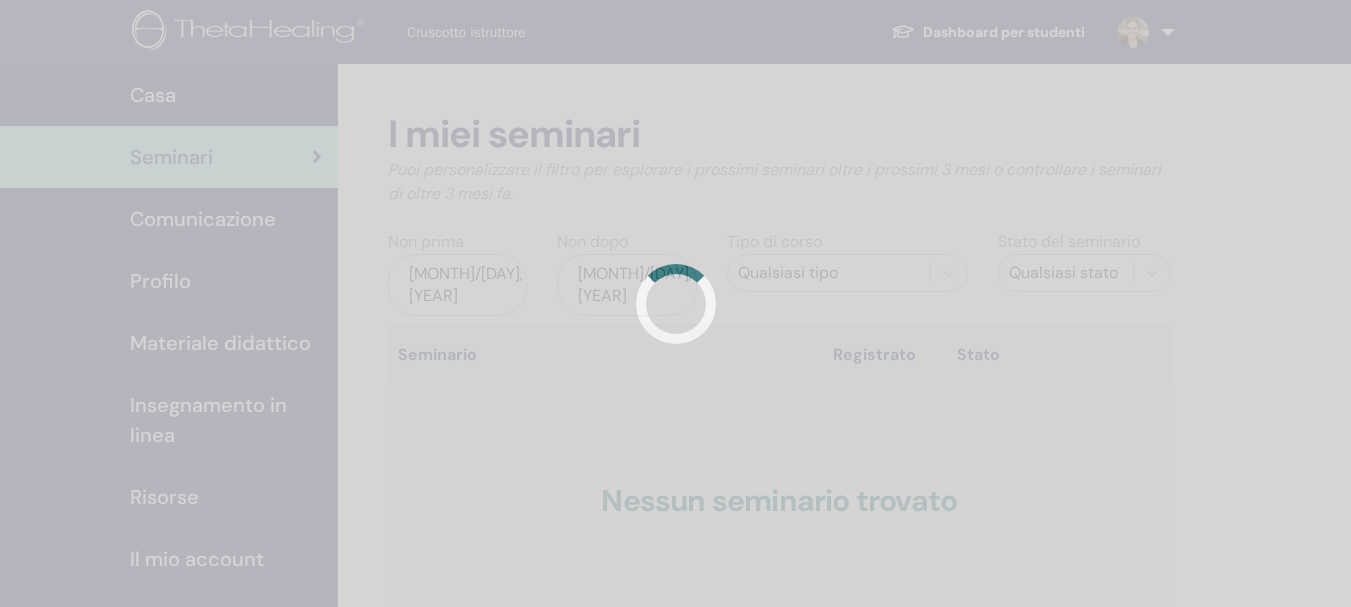 scroll, scrollTop: 0, scrollLeft: 0, axis: both 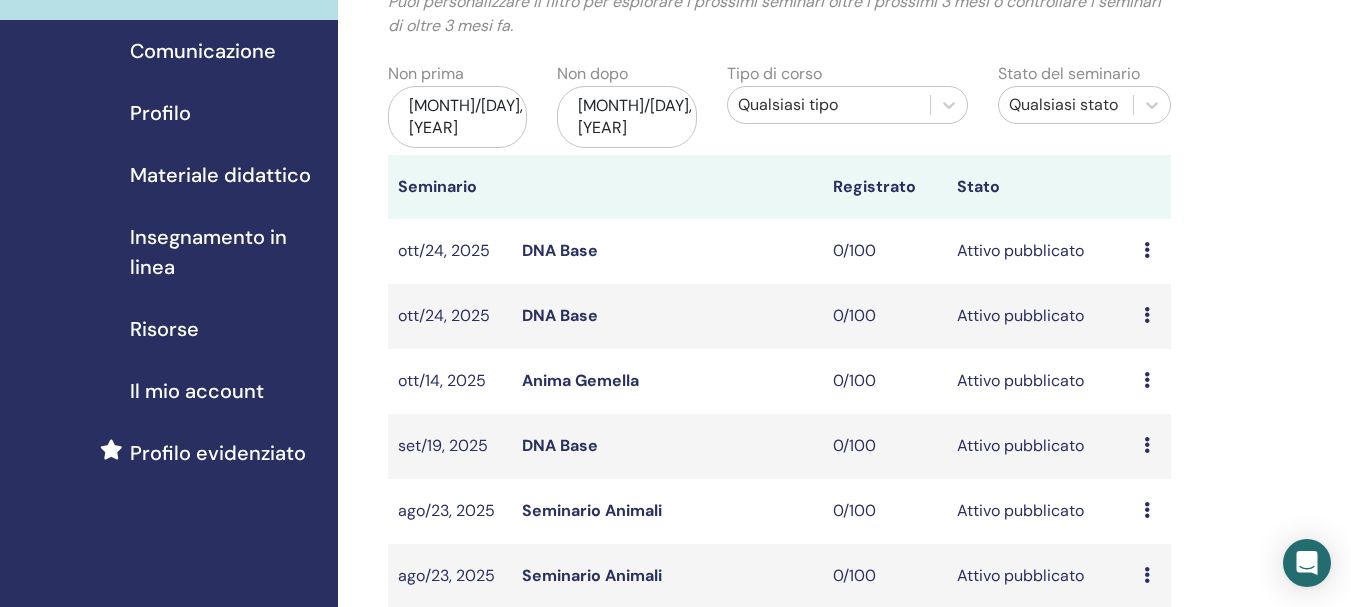 click on "nov/05, 2025" at bounding box center (626, 117) 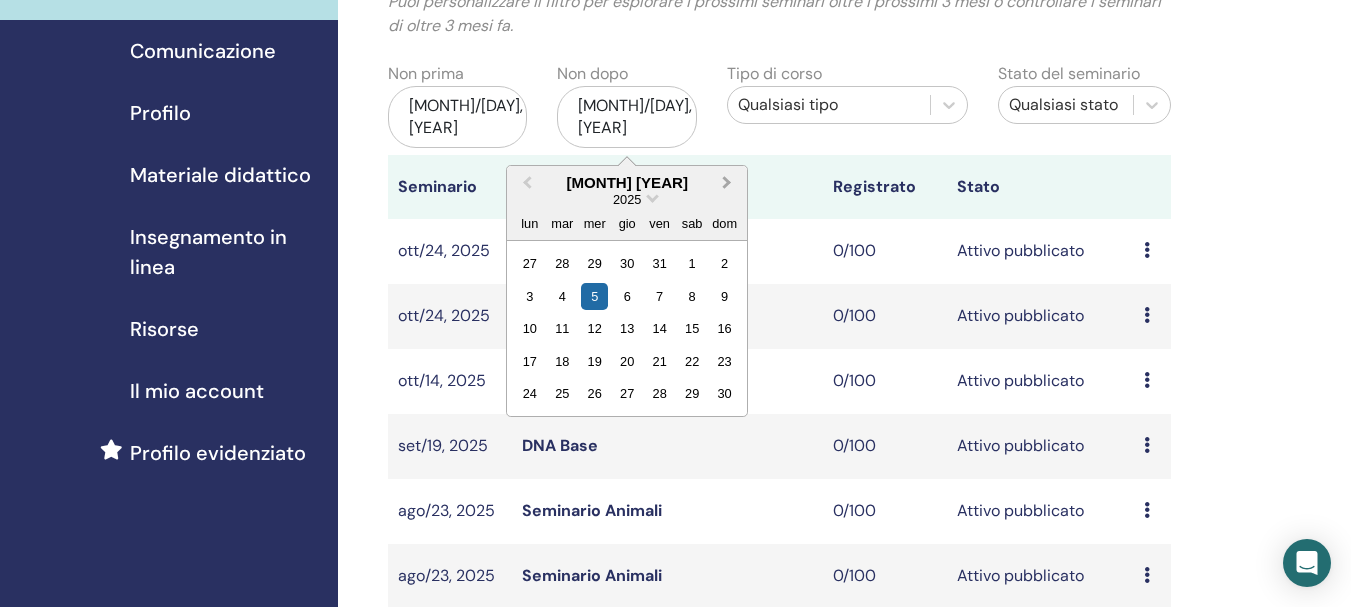 click on "Next Month" at bounding box center [729, 184] 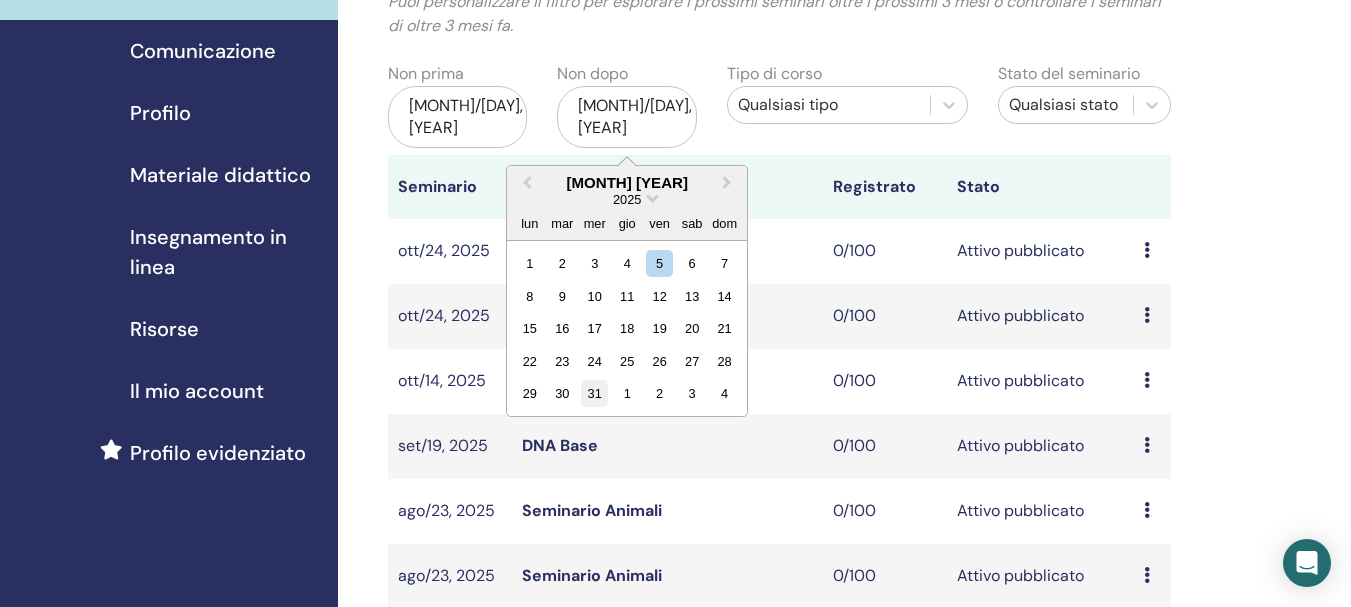 click on "31" at bounding box center [594, 393] 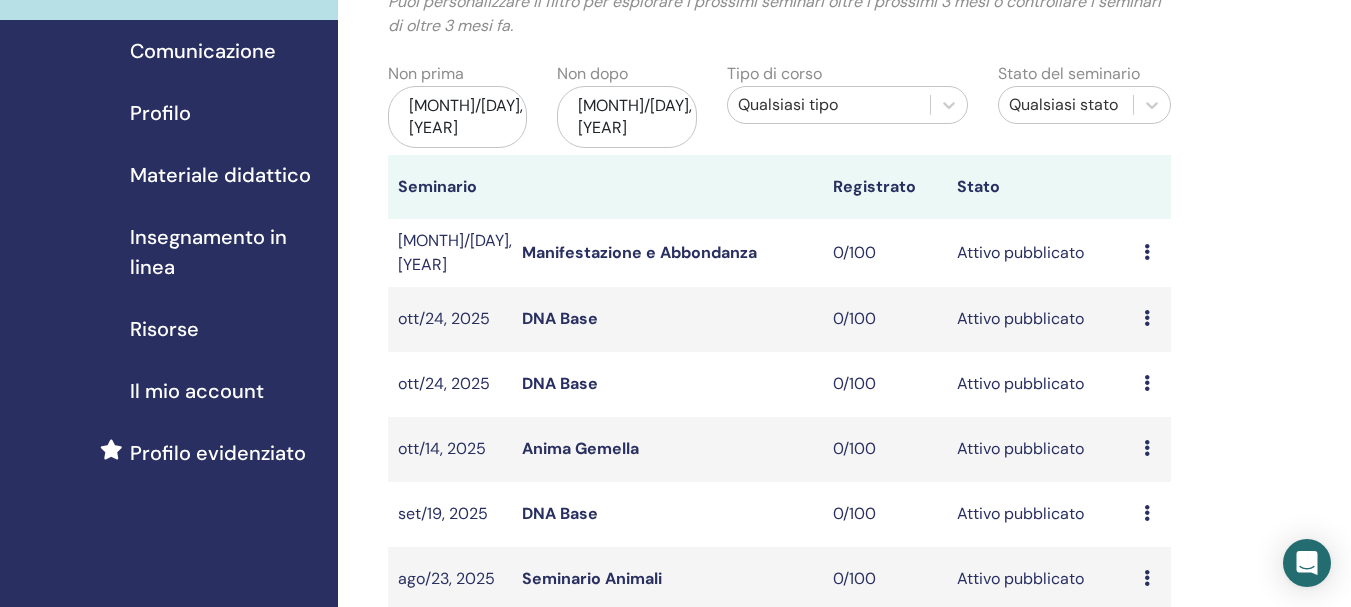 click on "Anteprima Modificare Partecipanti Annulla" at bounding box center [1152, 253] 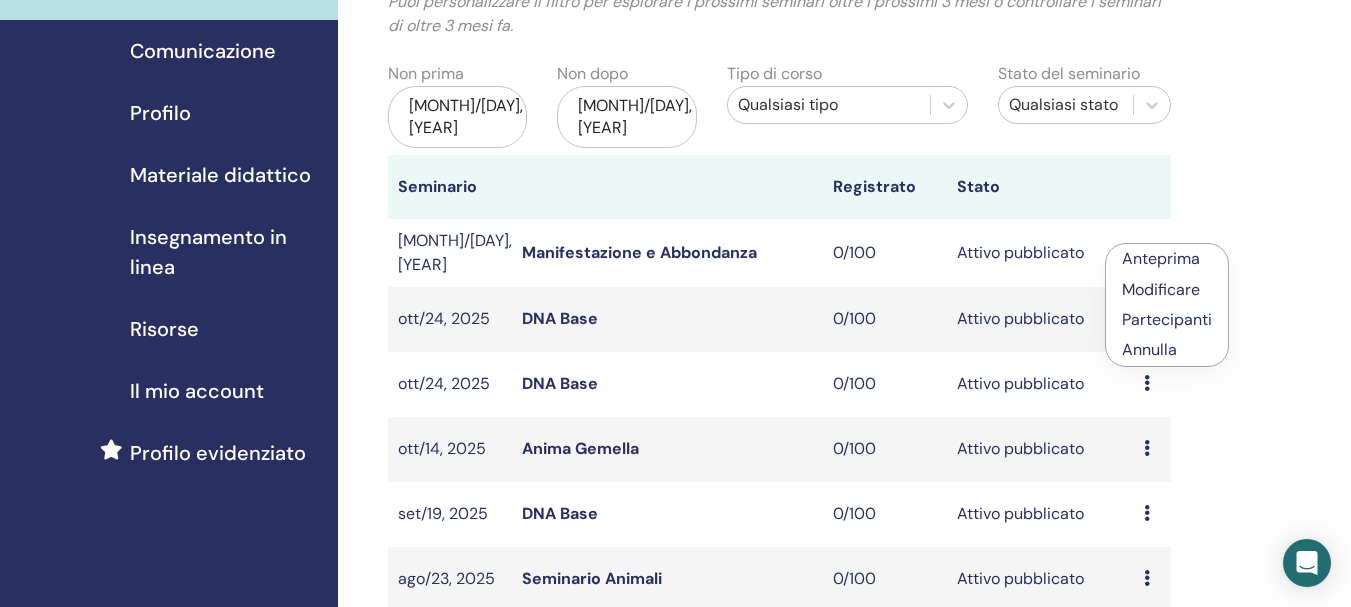 click on "Modificare" at bounding box center (1161, 289) 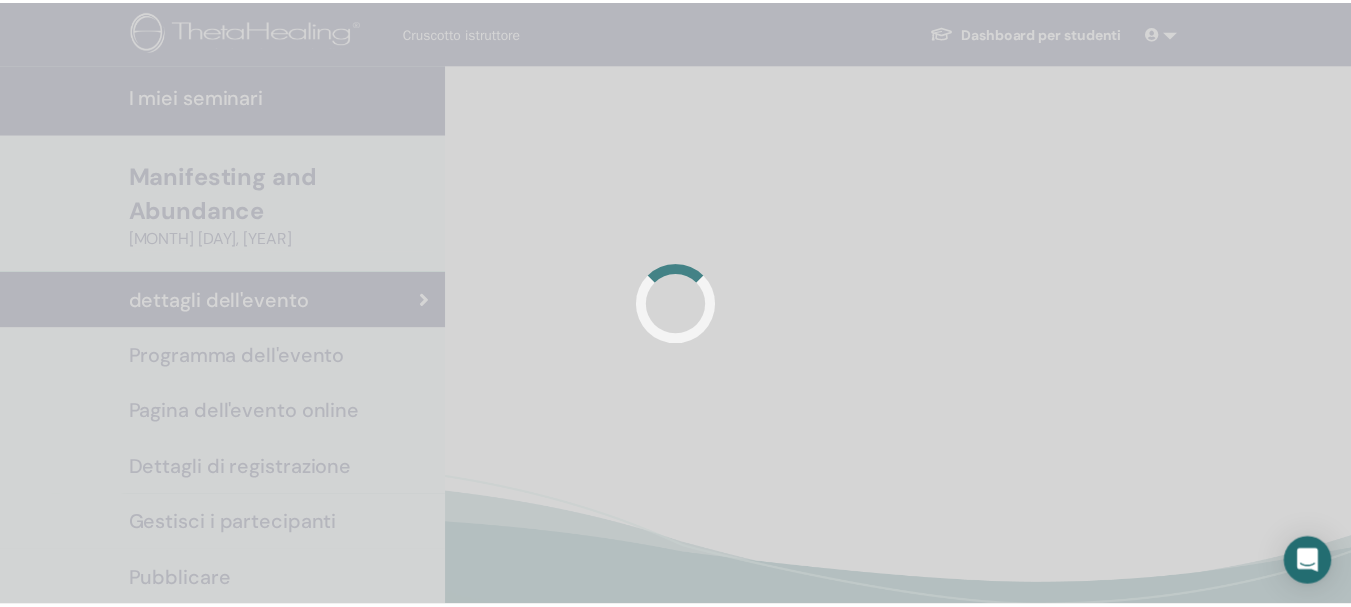 scroll, scrollTop: 0, scrollLeft: 0, axis: both 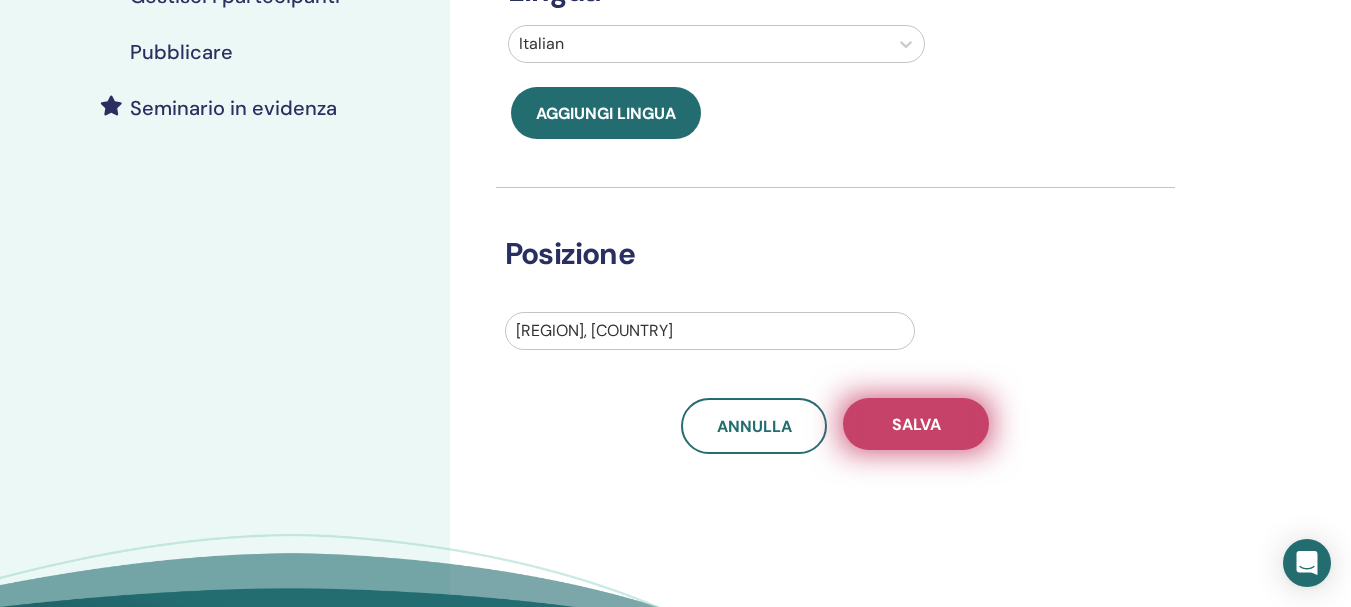 click on "Salva" at bounding box center (916, 424) 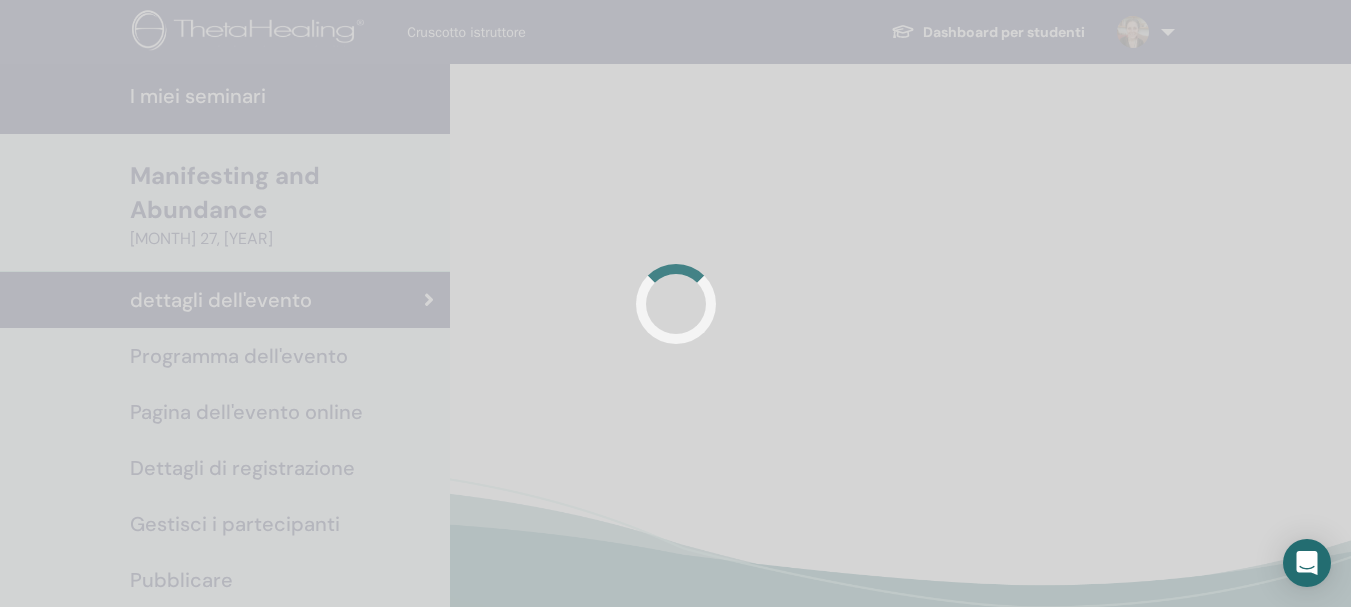 scroll, scrollTop: 0, scrollLeft: 0, axis: both 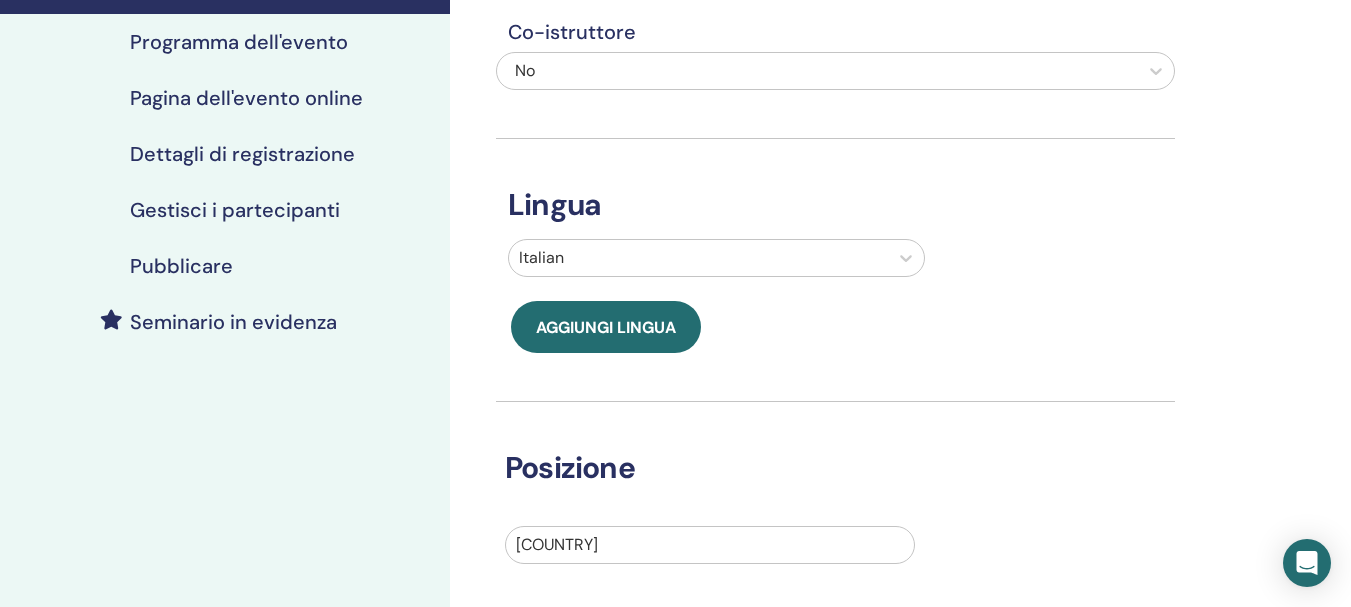 click on "Programma dell'evento" at bounding box center [239, 42] 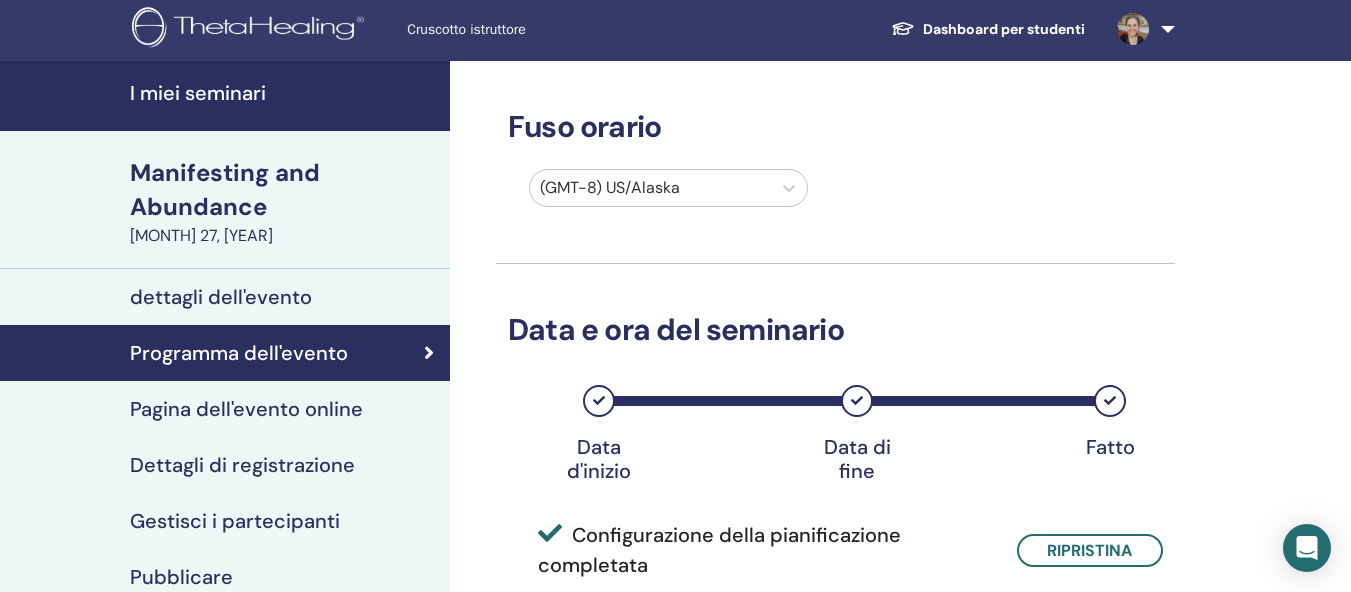 scroll, scrollTop: 0, scrollLeft: 0, axis: both 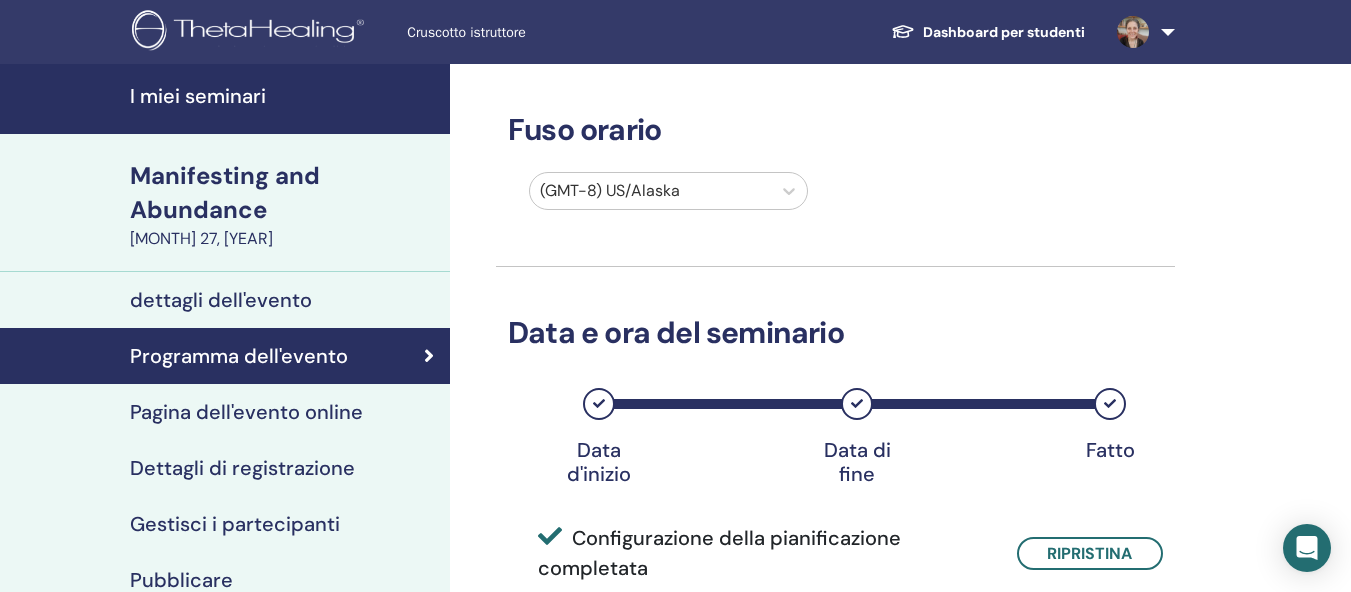click on "(GMT-8) US/Alaska" at bounding box center [650, 191] 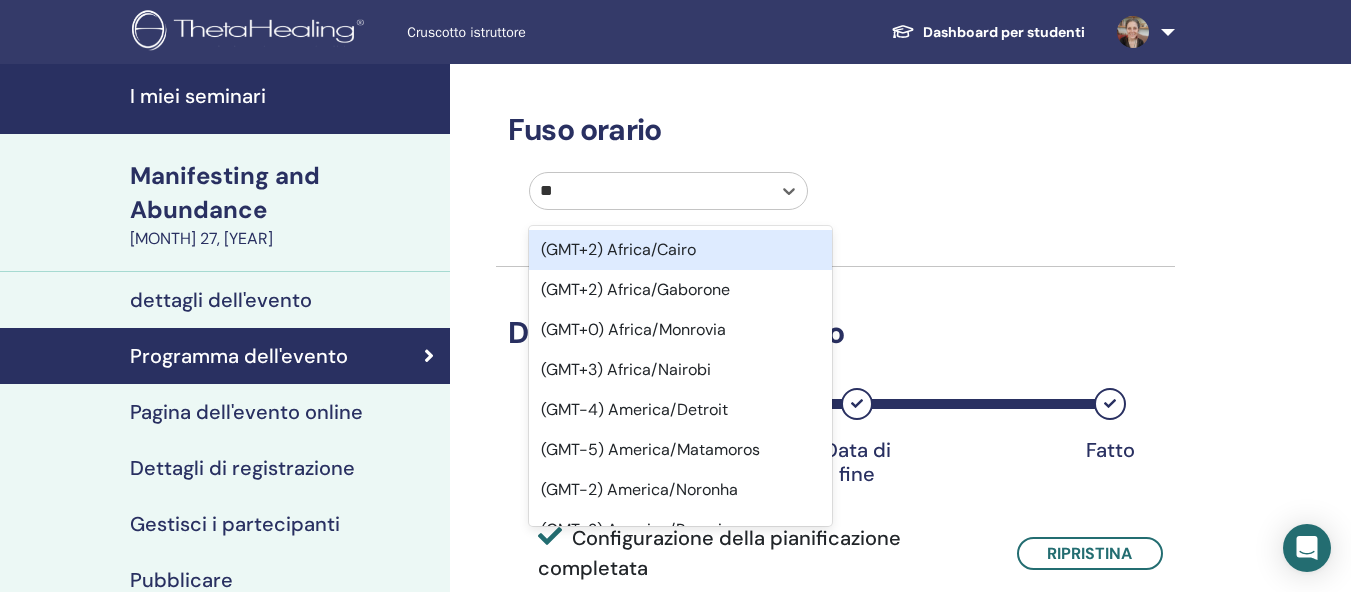 type on "***" 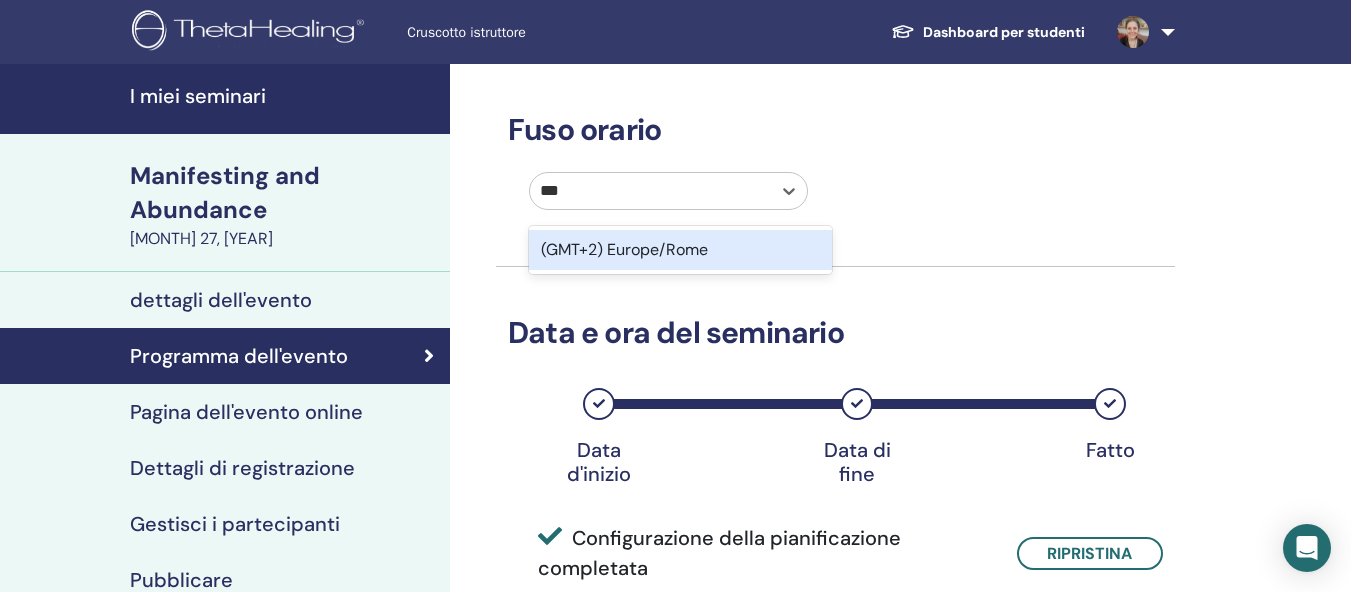 click on "(GMT+2) Europe/Rome" at bounding box center [680, 250] 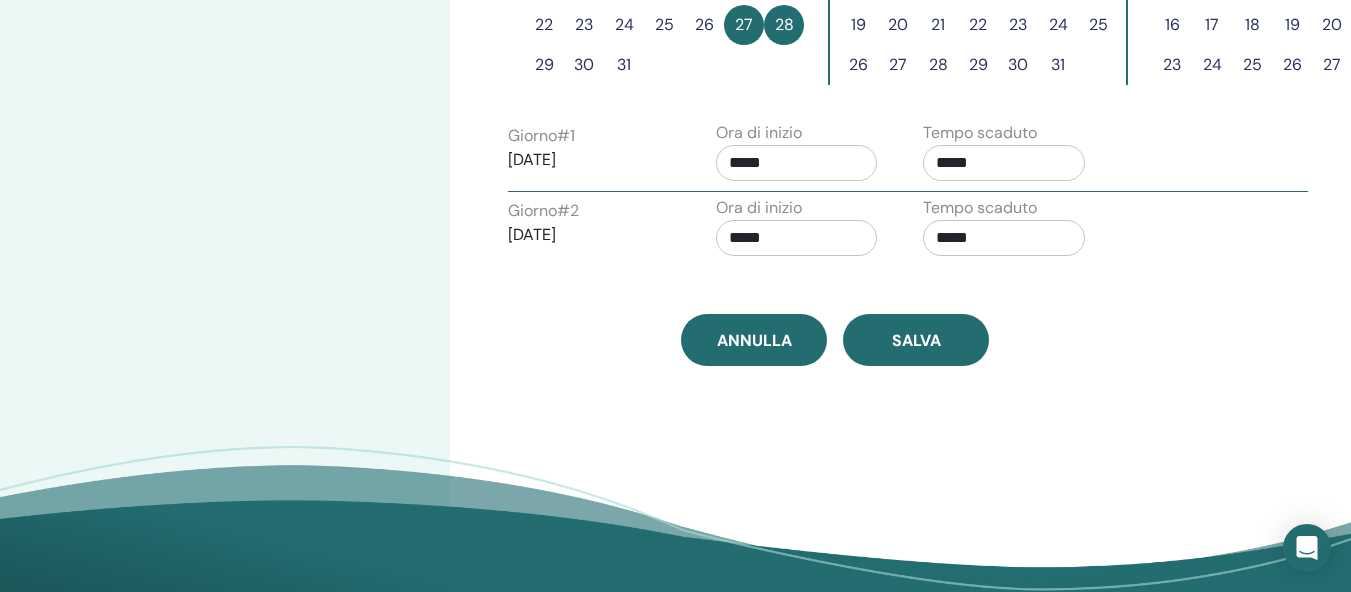 scroll, scrollTop: 834, scrollLeft: 0, axis: vertical 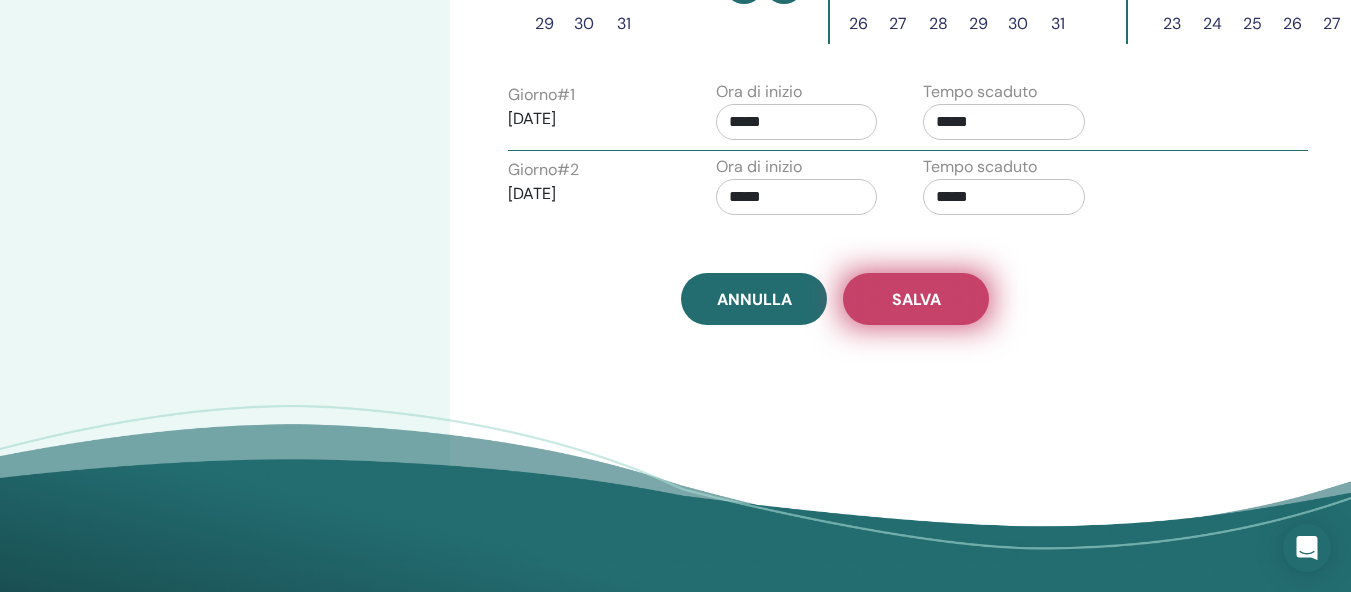 click on "Salva" at bounding box center [916, 299] 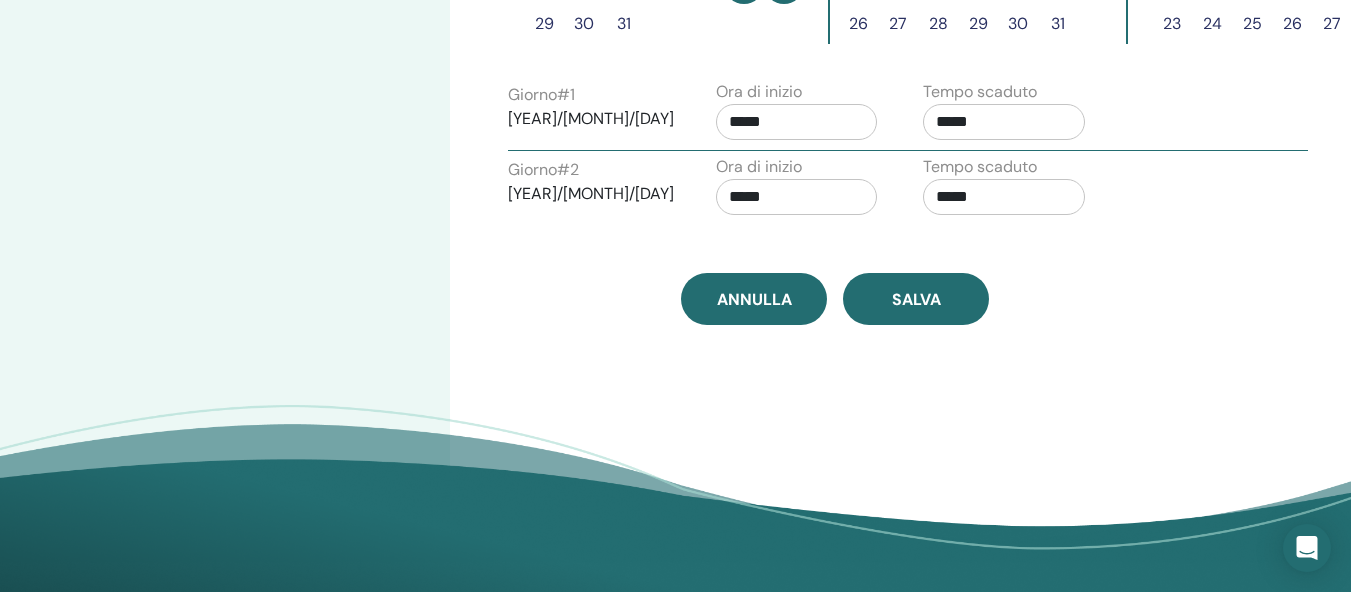 scroll, scrollTop: 834, scrollLeft: 0, axis: vertical 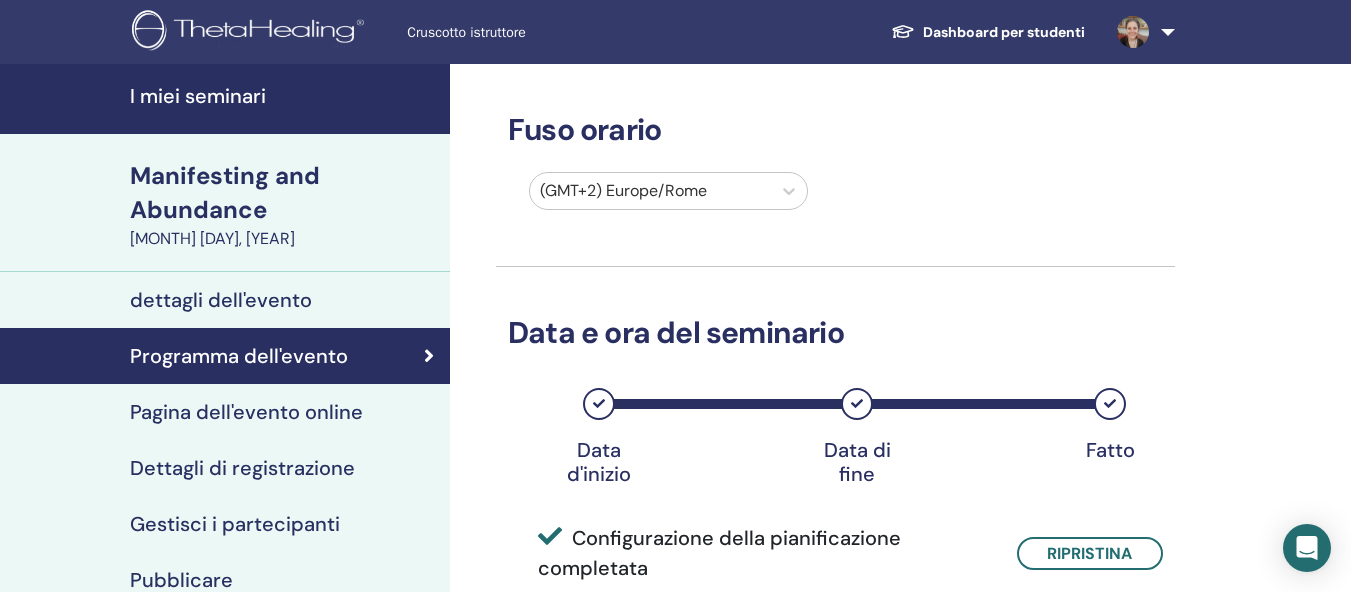 click at bounding box center (251, 32) 